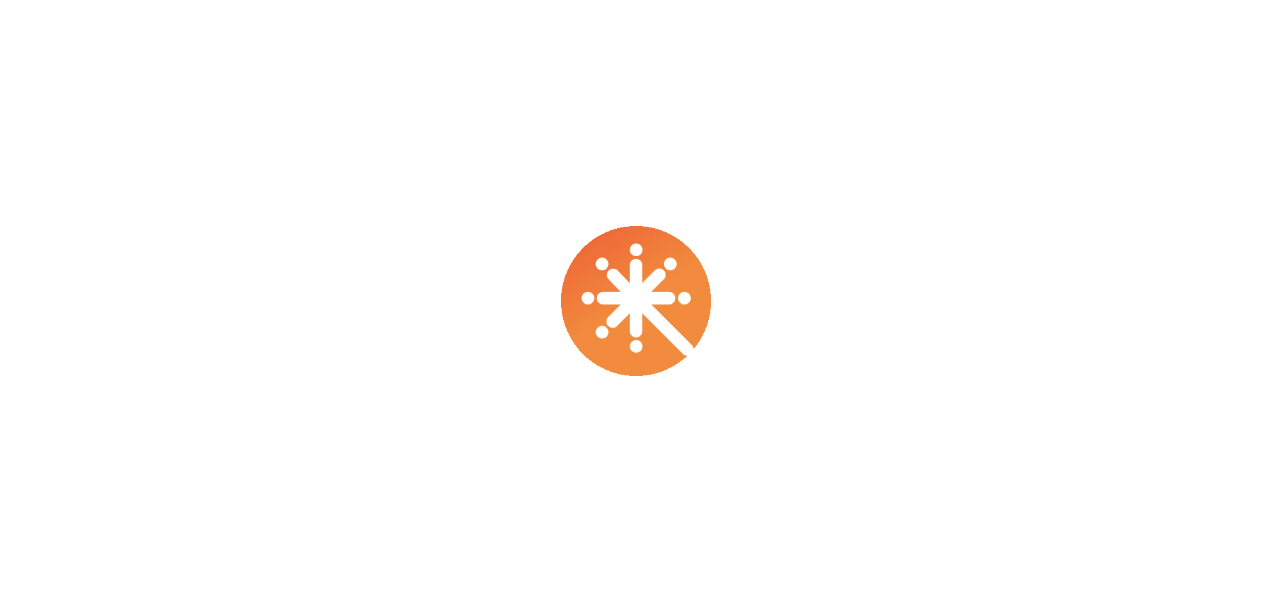 scroll, scrollTop: 0, scrollLeft: 0, axis: both 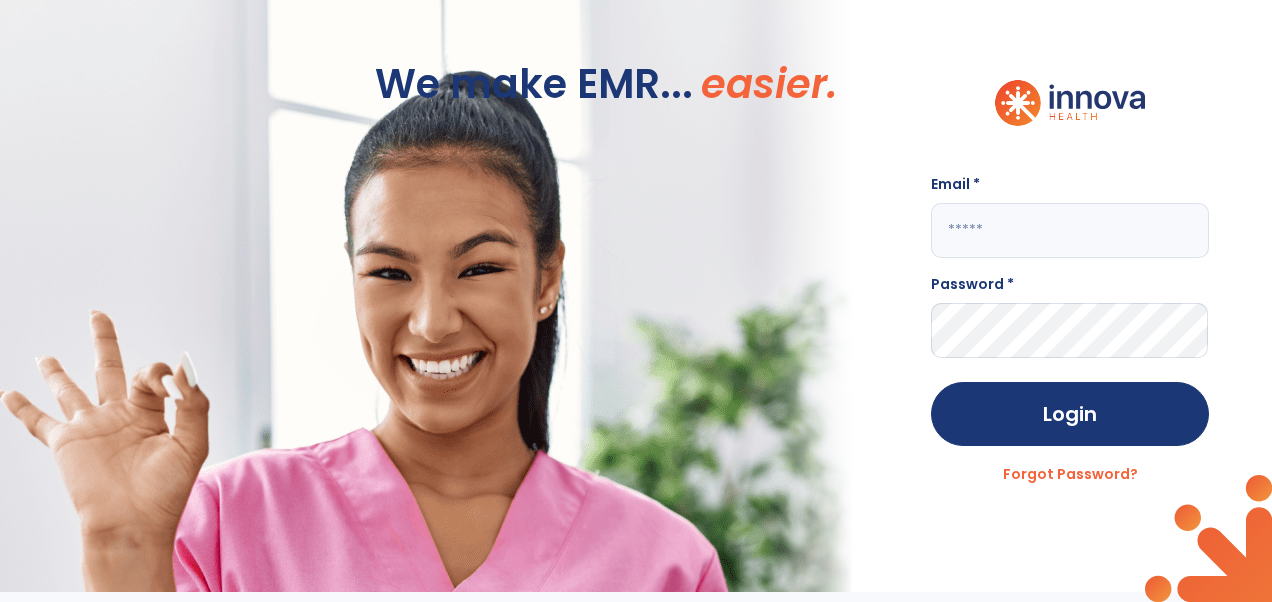 click 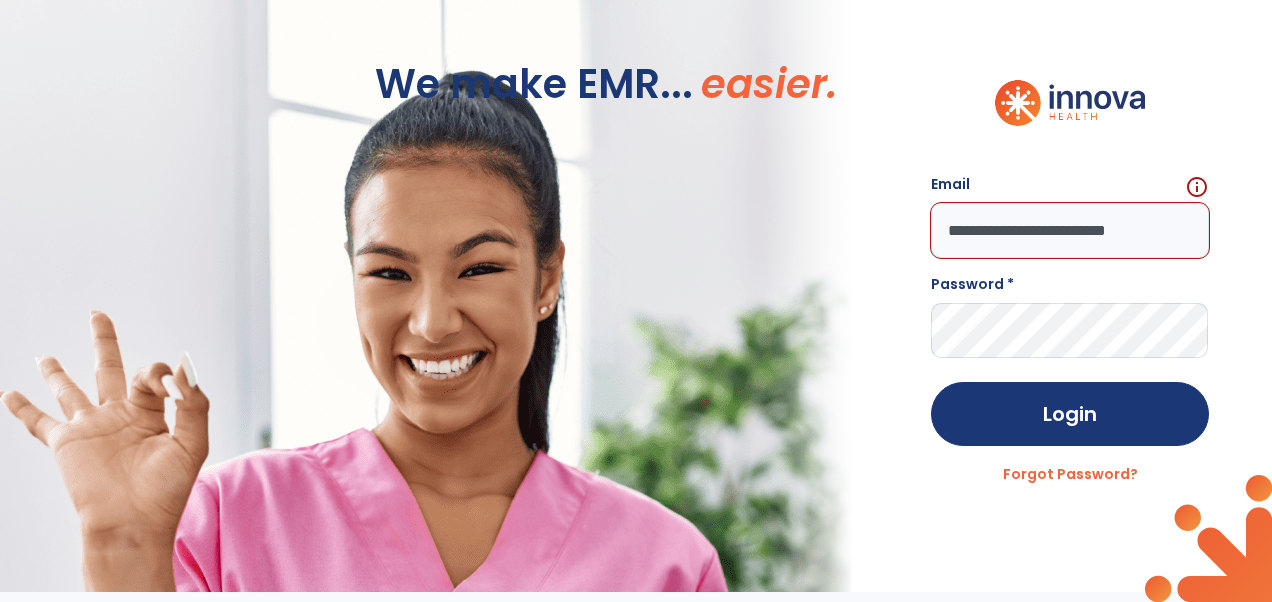 scroll, scrollTop: 0, scrollLeft: 5, axis: horizontal 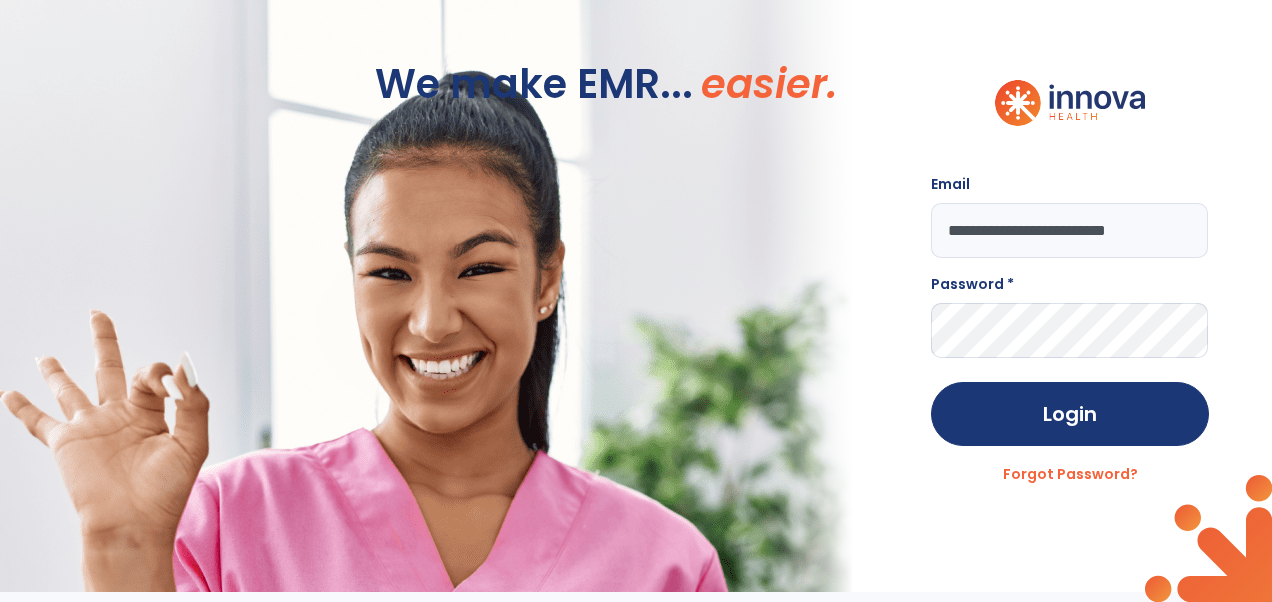 type on "**********" 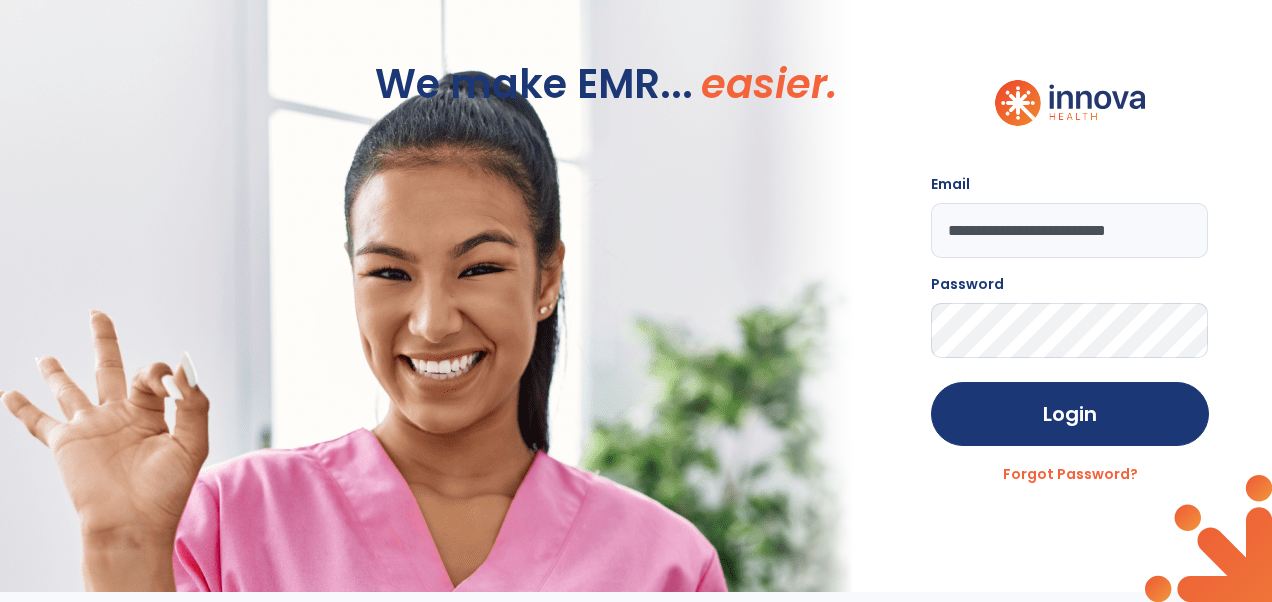 click on "Login" 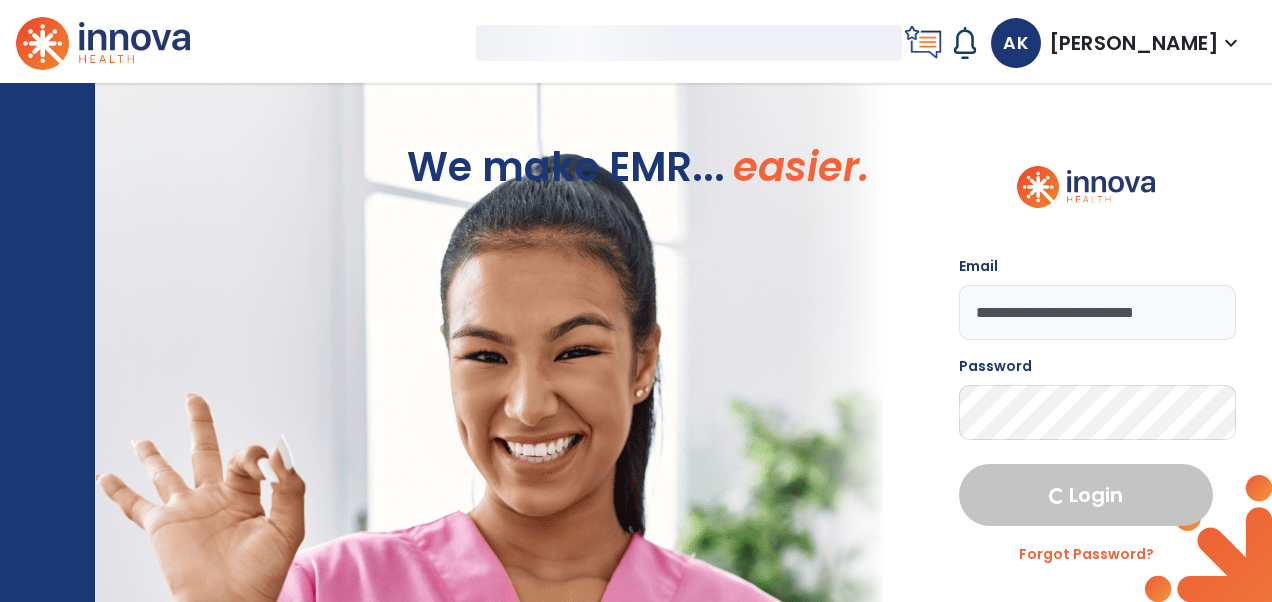 select on "****" 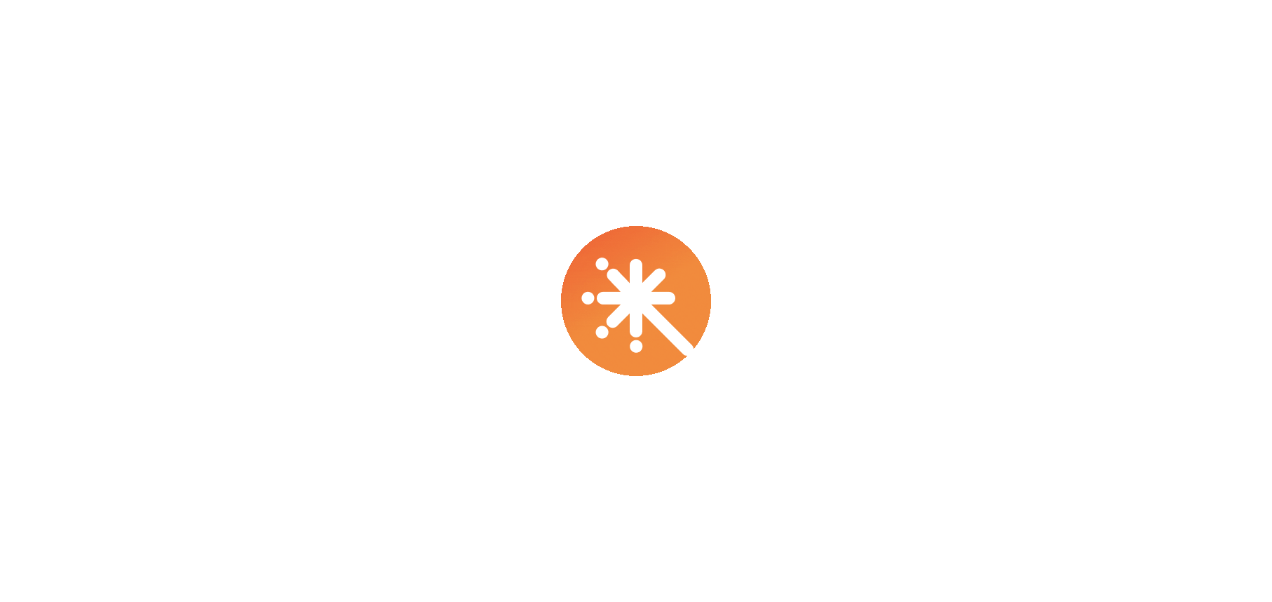 scroll, scrollTop: 0, scrollLeft: 0, axis: both 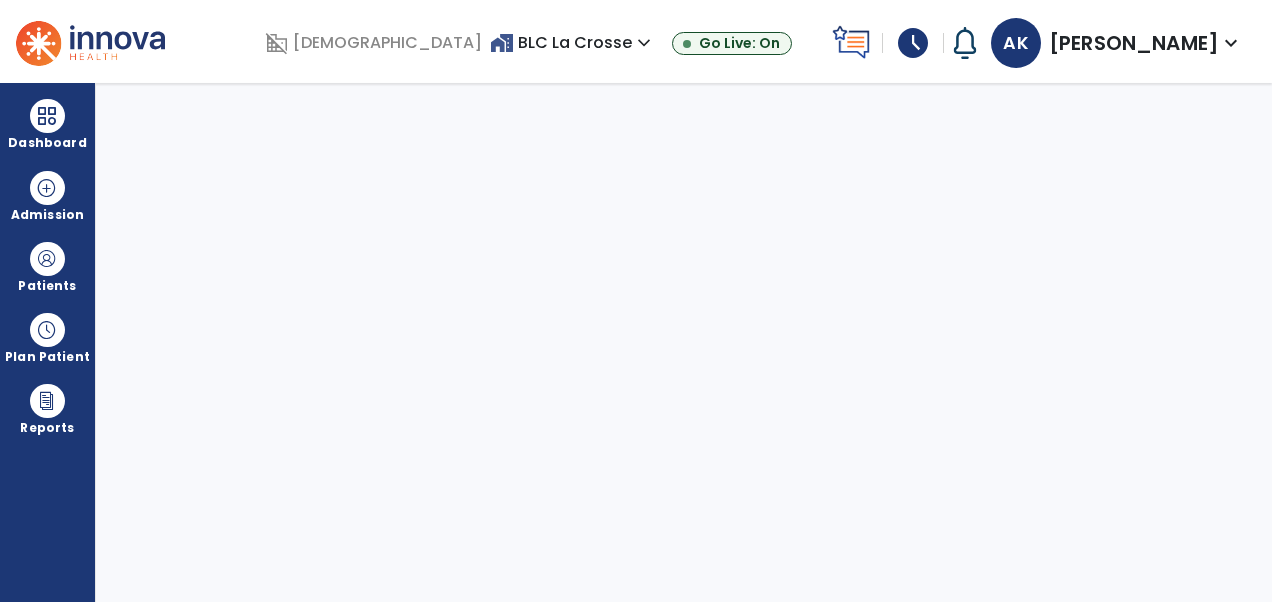 select on "****" 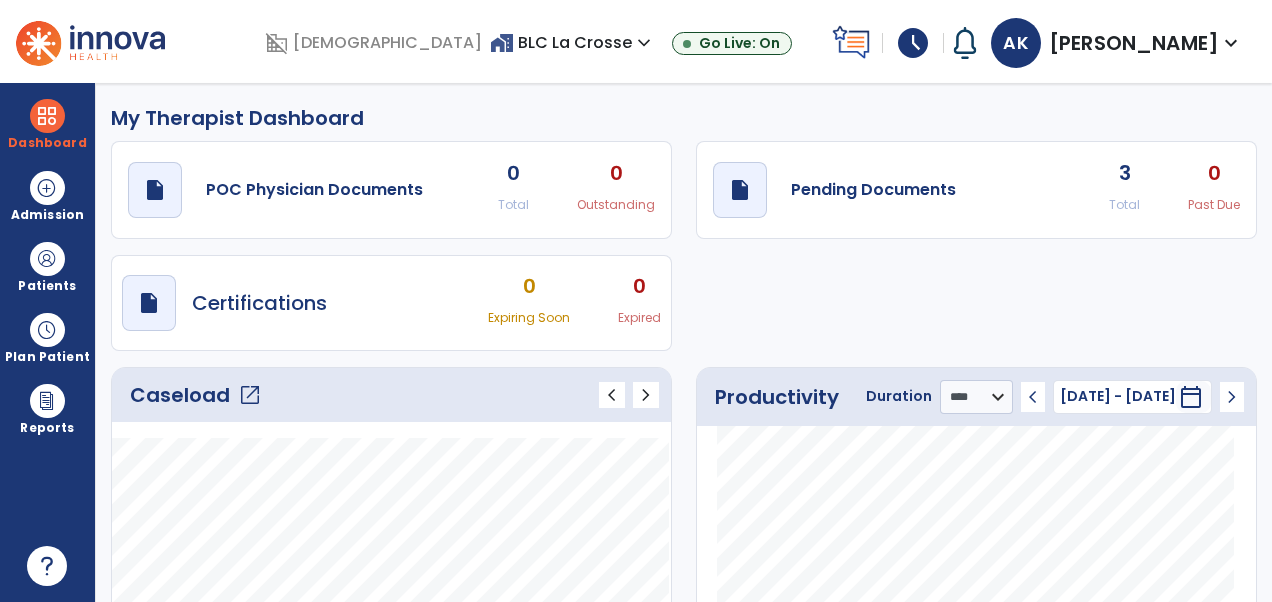 click on "open_in_new" 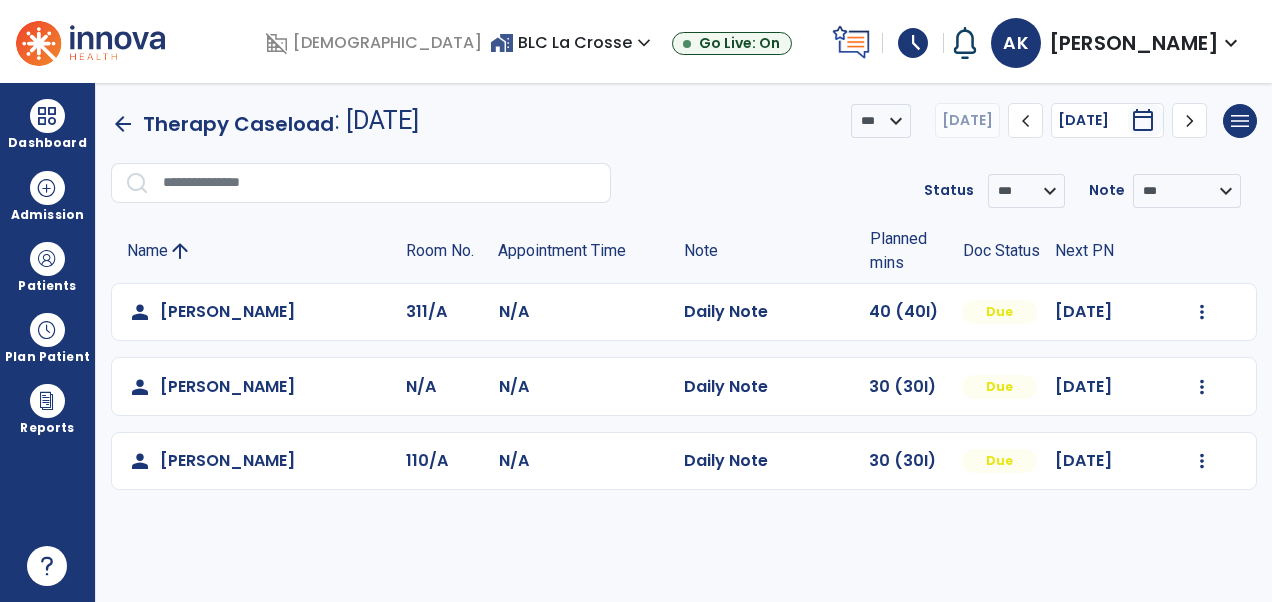 click on "schedule" at bounding box center (913, 43) 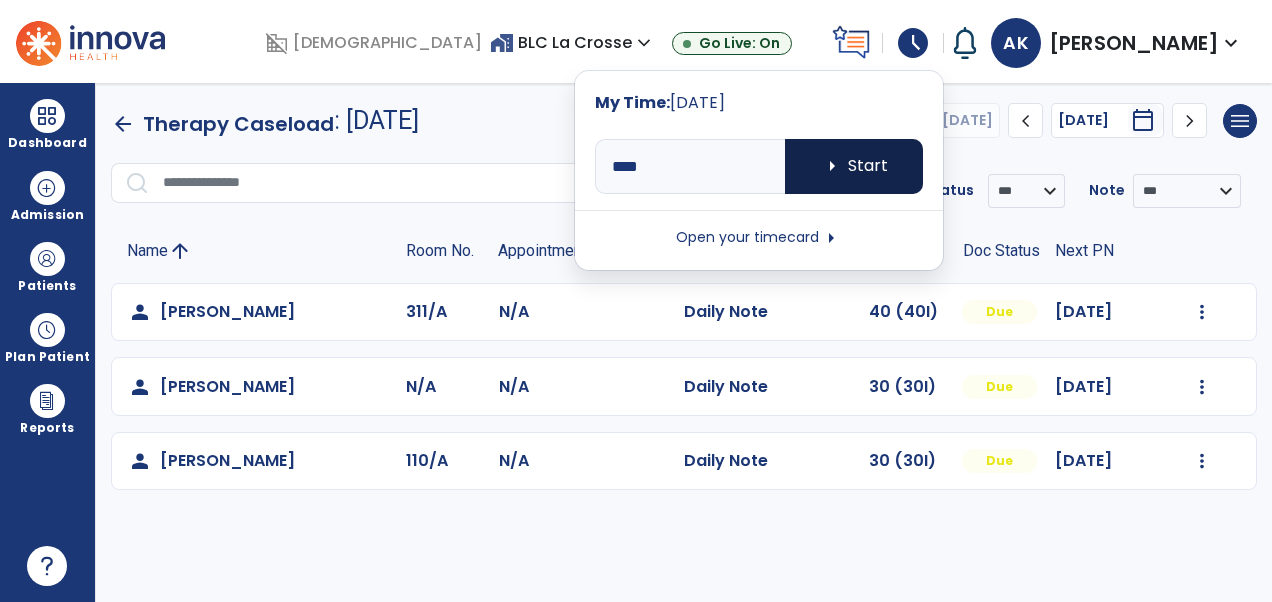 click on "arrow_right" at bounding box center (832, 166) 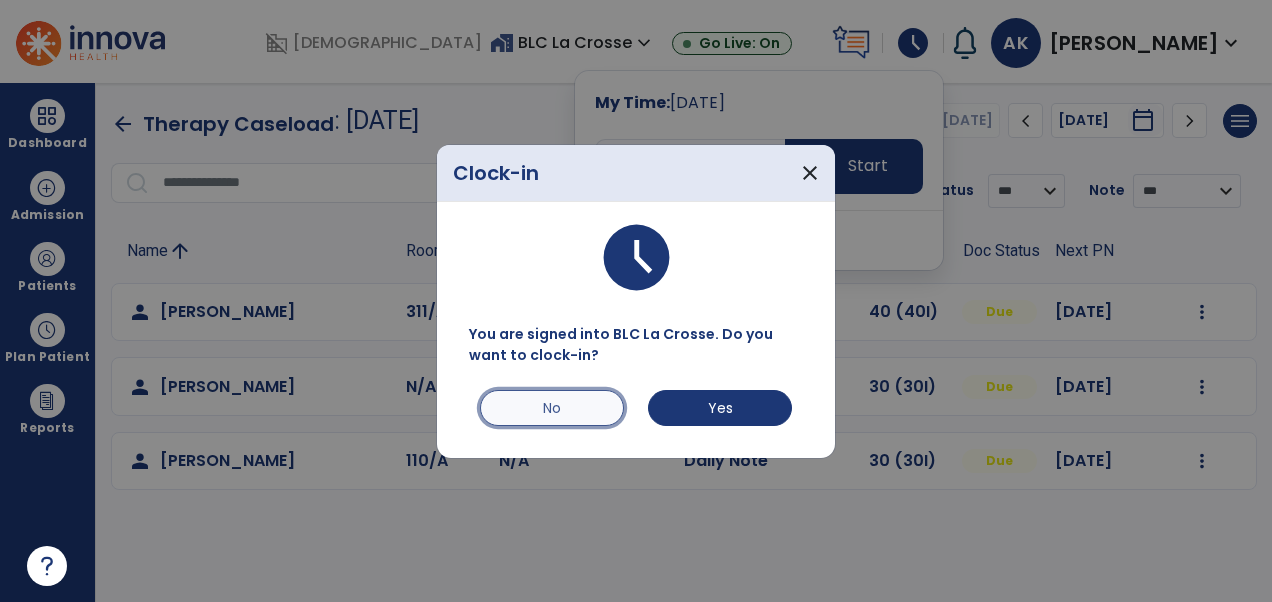 click on "No" at bounding box center [552, 408] 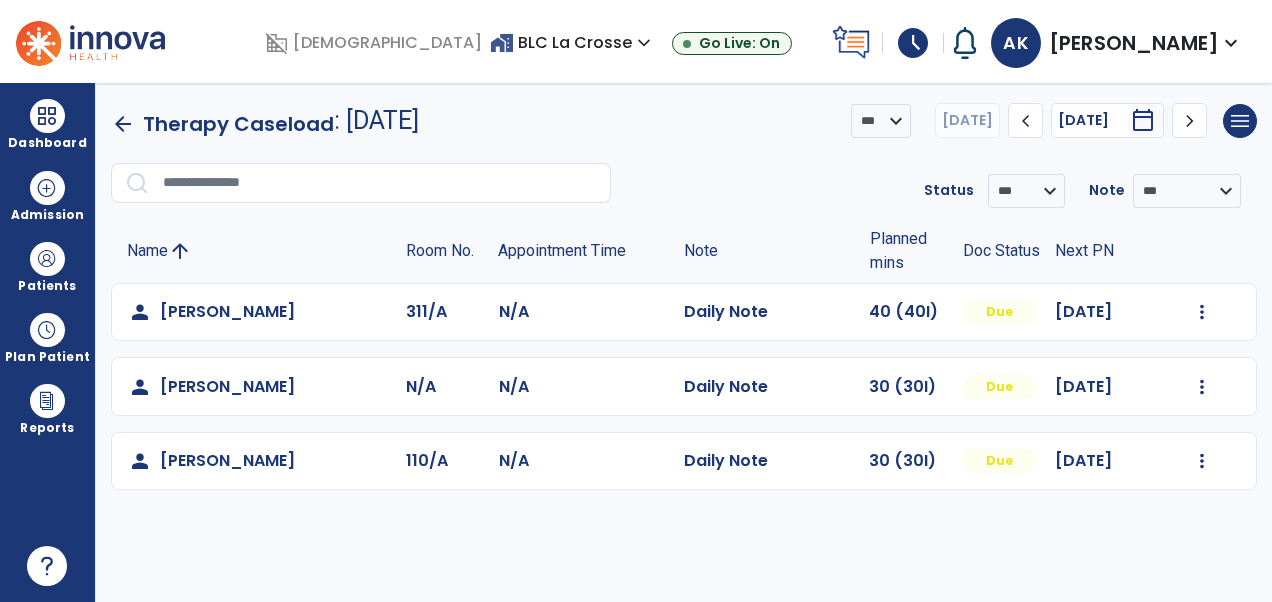 click on "schedule" at bounding box center (913, 43) 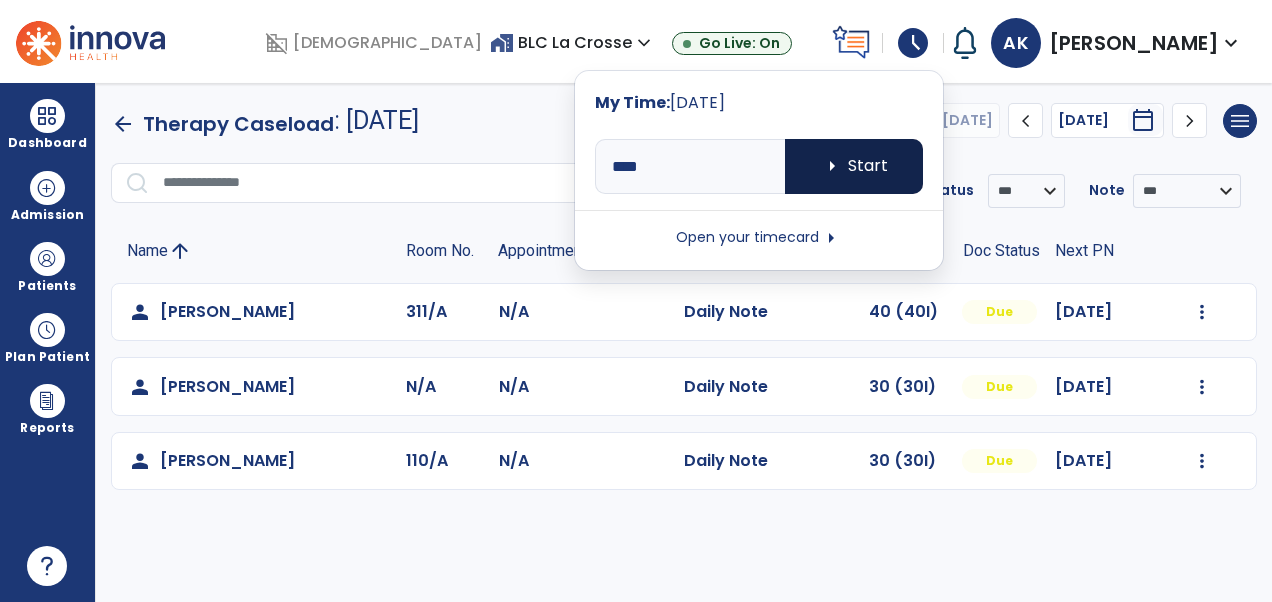 click on "arrow_right  Start" at bounding box center (854, 166) 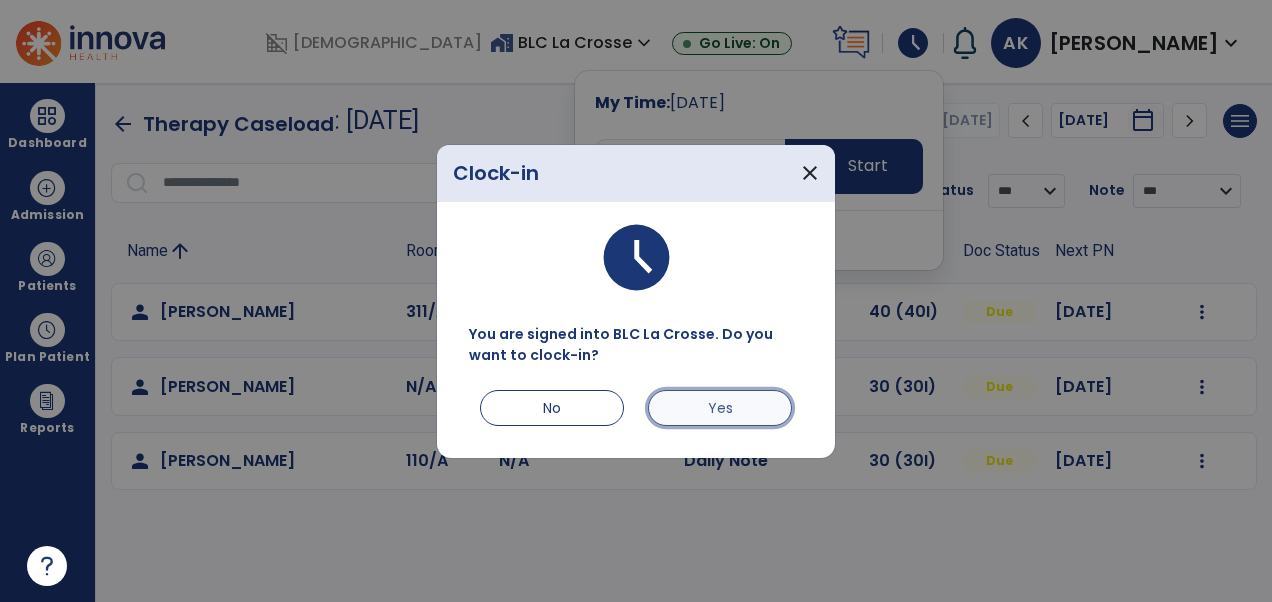 click on "Yes" at bounding box center [720, 408] 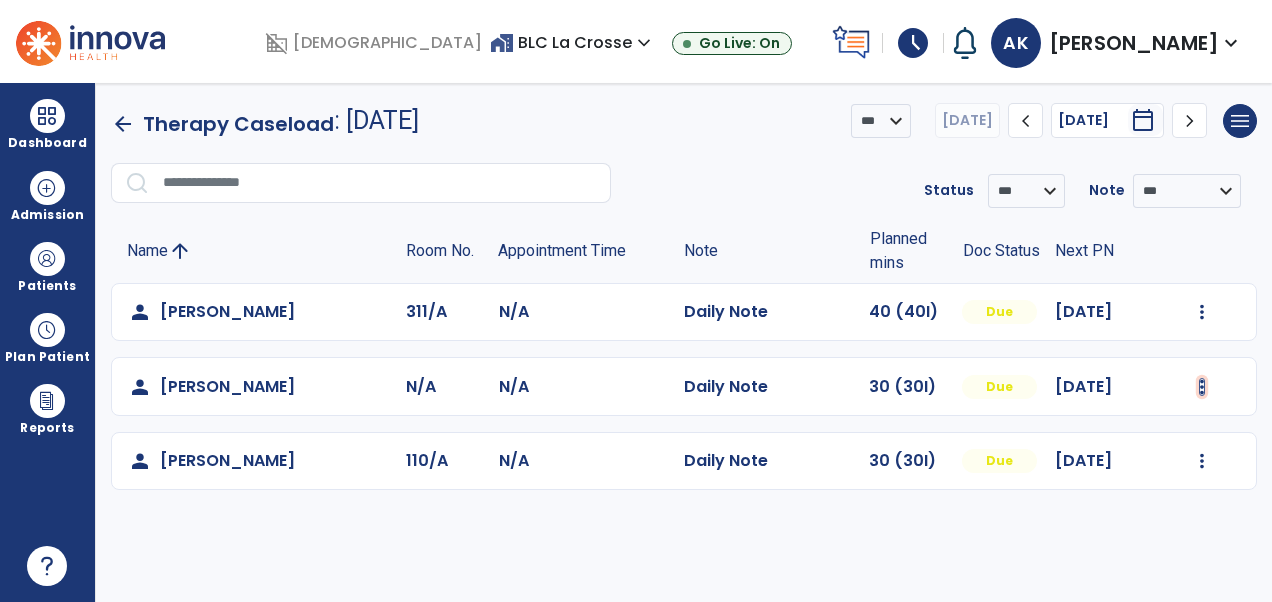 click at bounding box center (1202, 312) 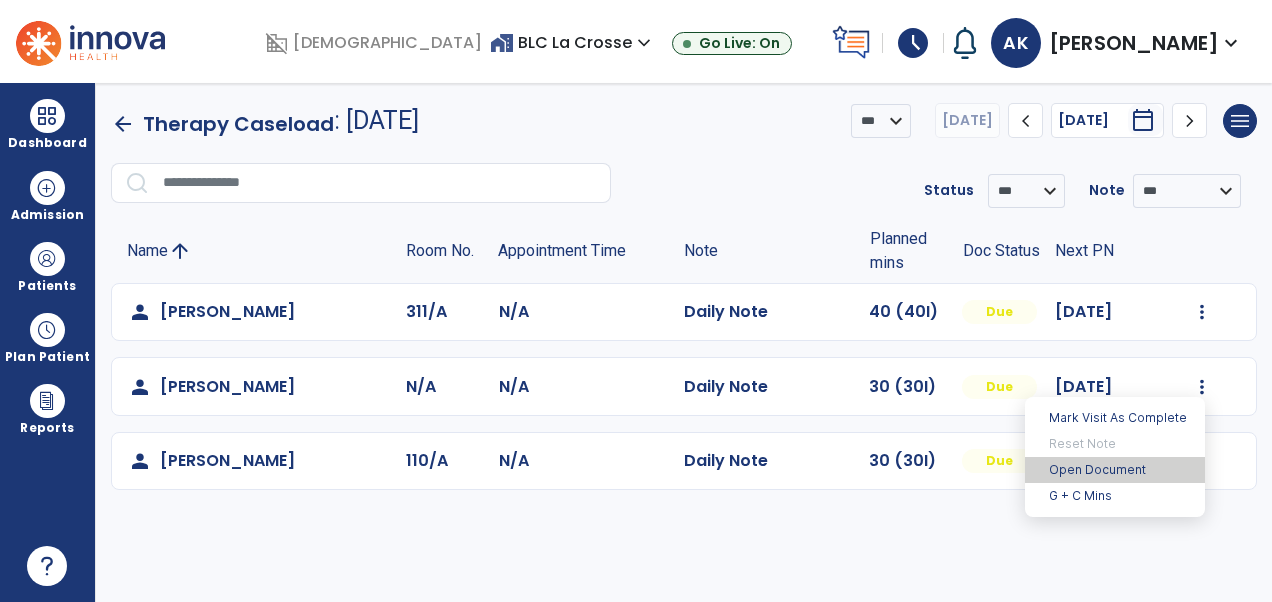 click on "Open Document" at bounding box center [1115, 470] 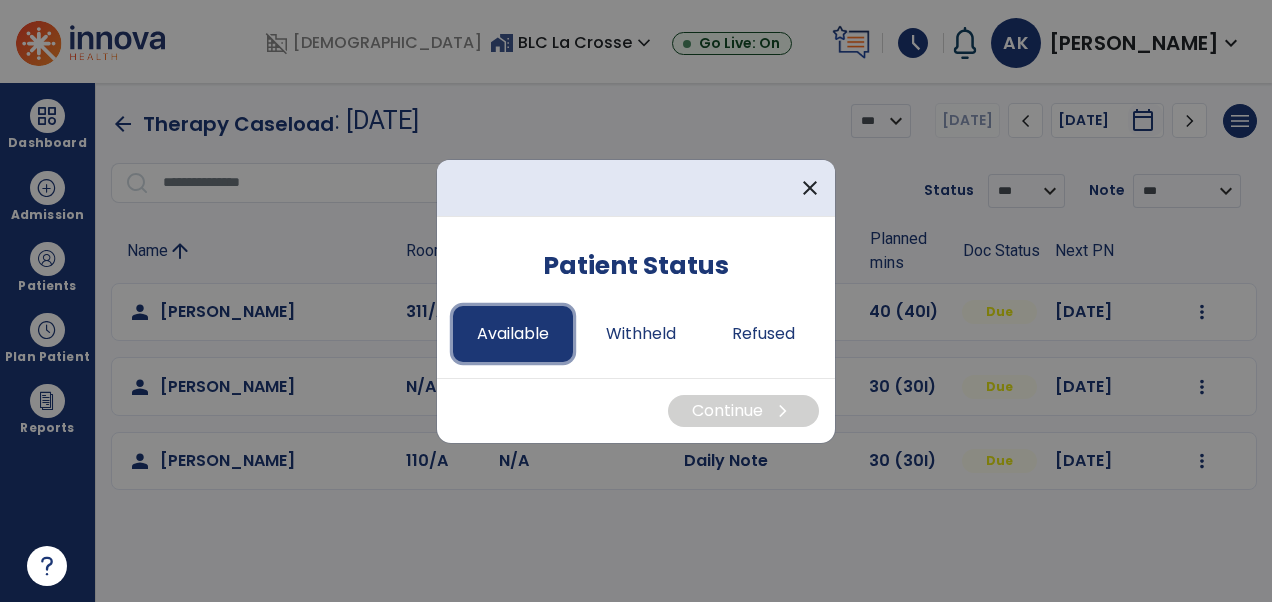 click on "Available" at bounding box center (513, 334) 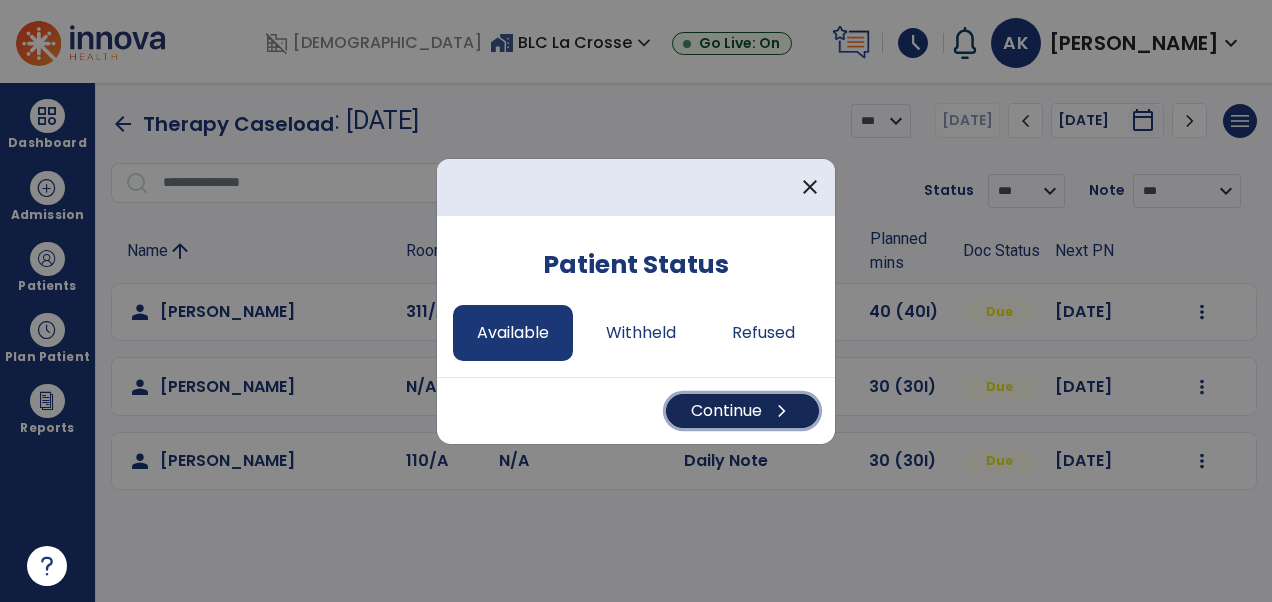 click on "Continue   chevron_right" at bounding box center [742, 411] 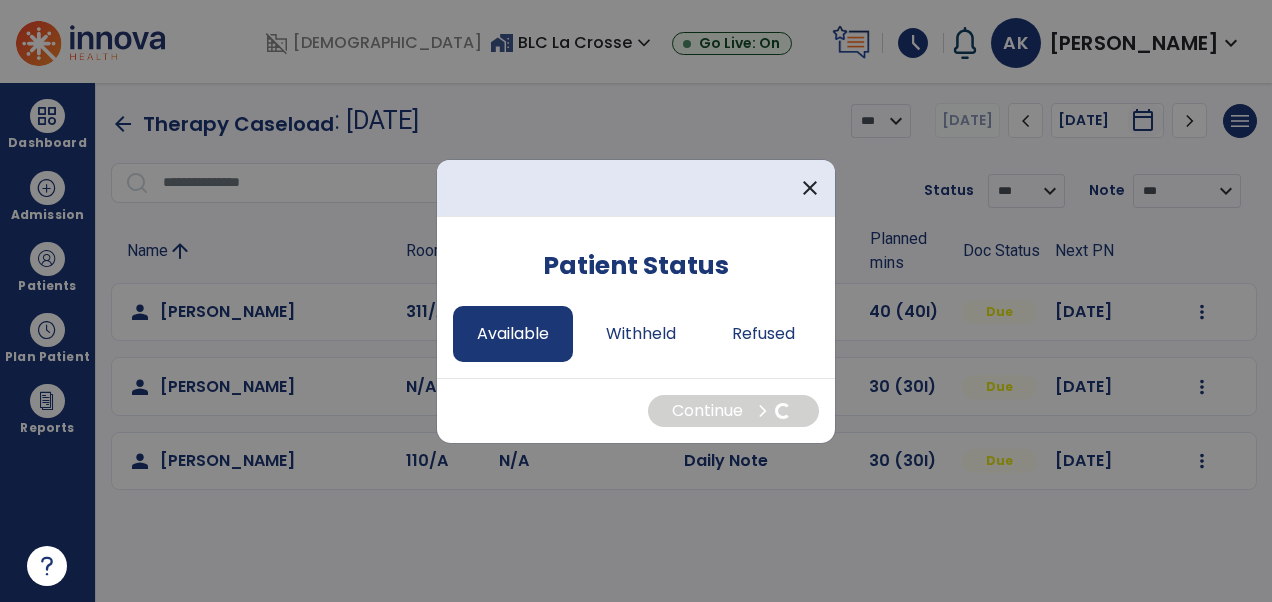 select on "*" 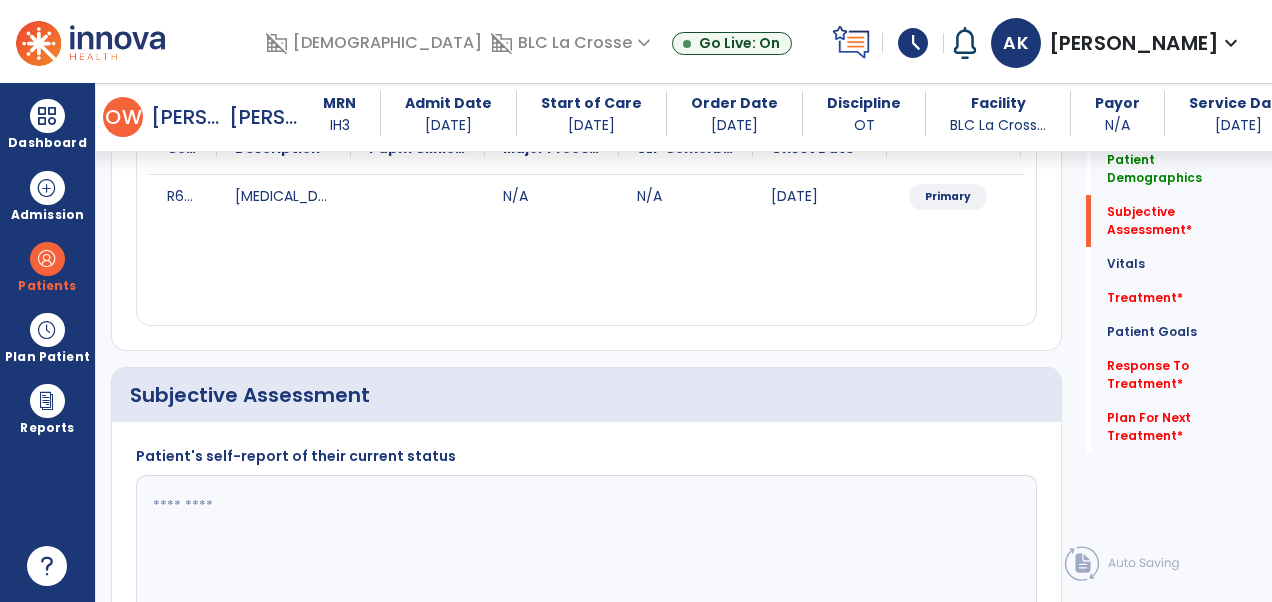 scroll, scrollTop: 493, scrollLeft: 0, axis: vertical 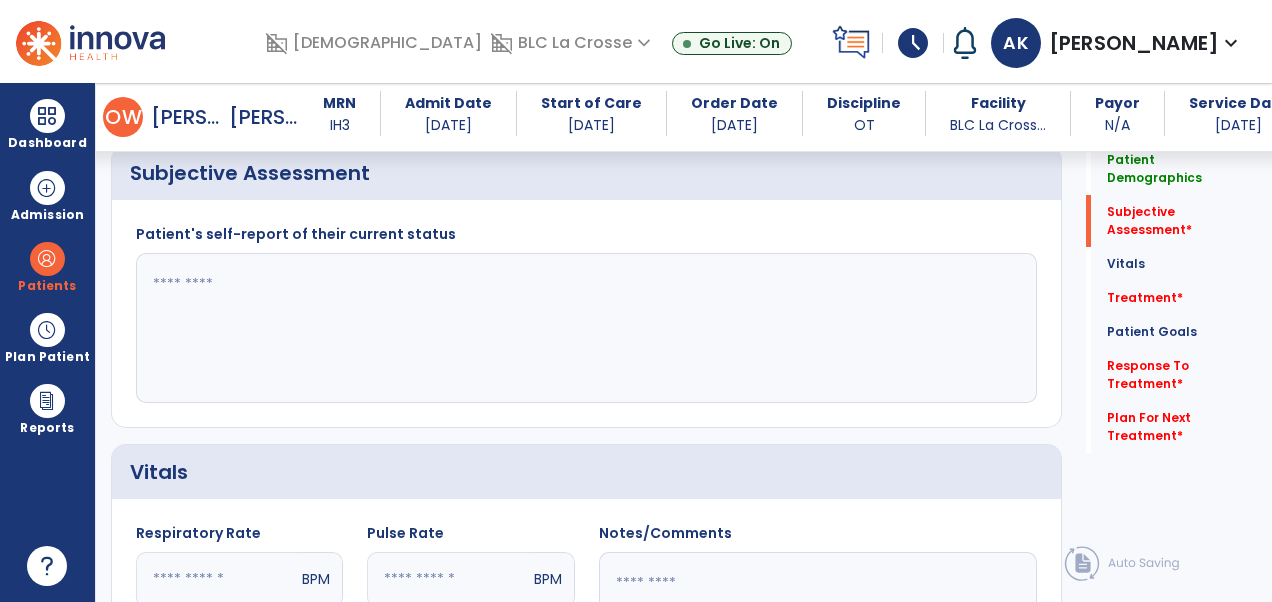 click 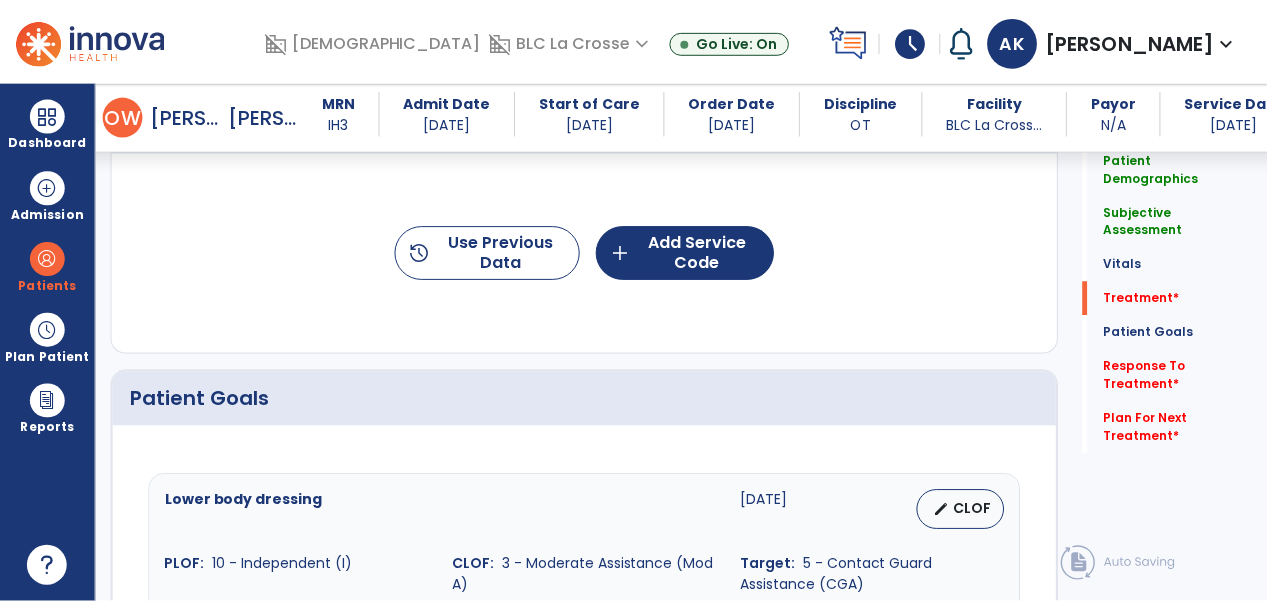 scroll, scrollTop: 1074, scrollLeft: 0, axis: vertical 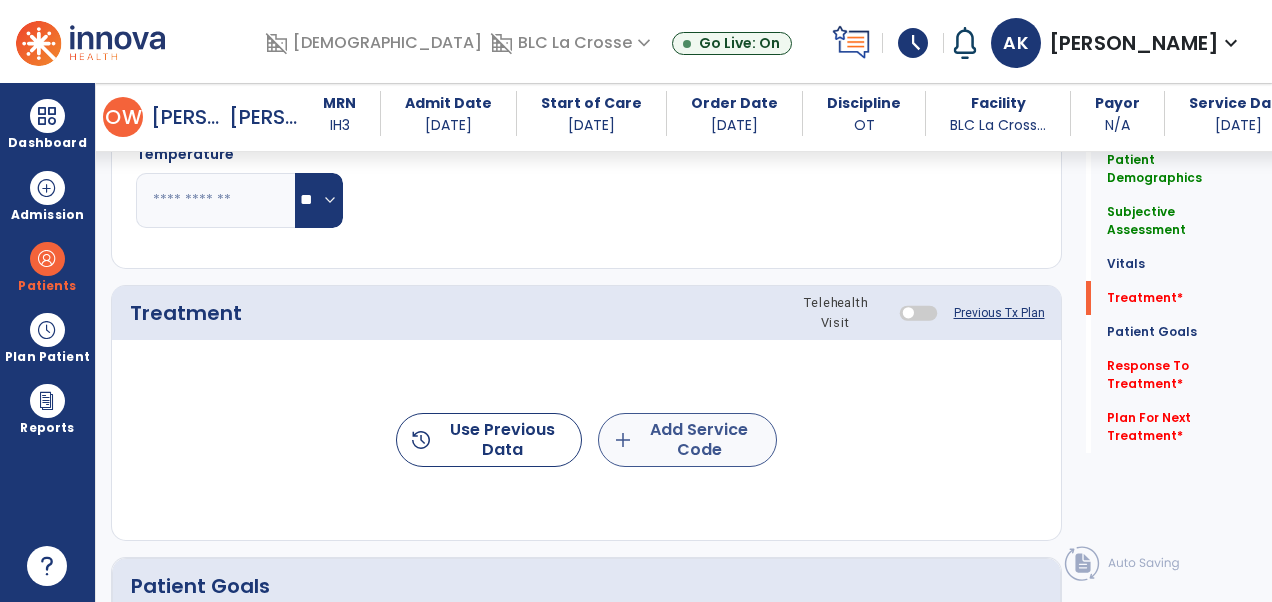 type on "**********" 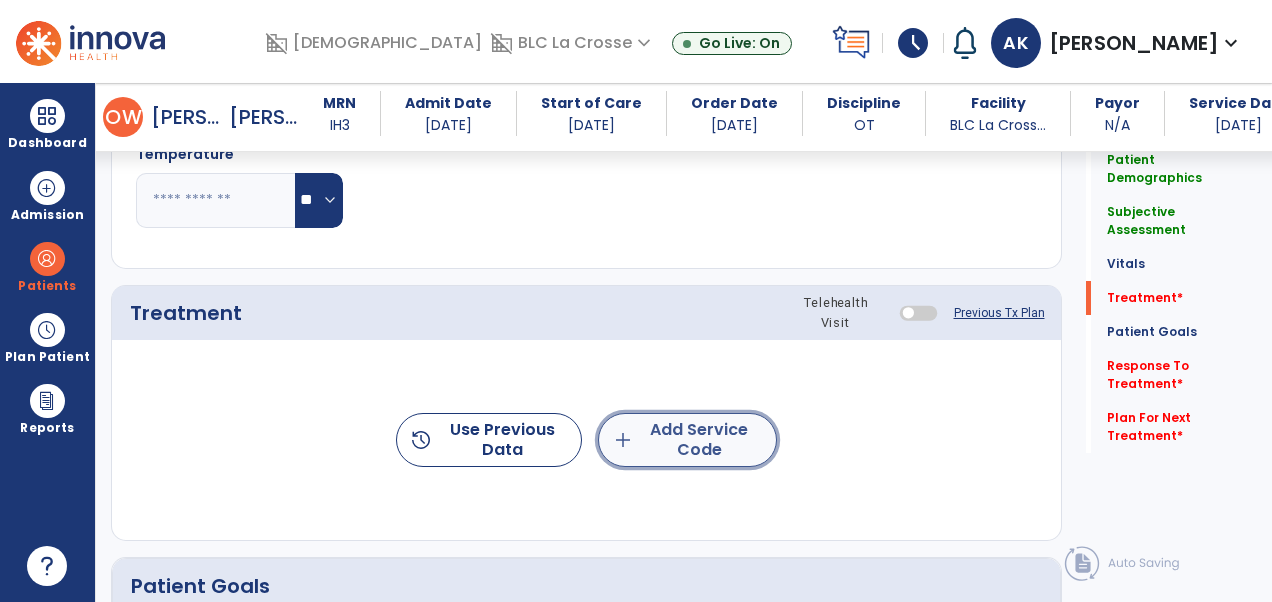 click on "add  Add Service Code" 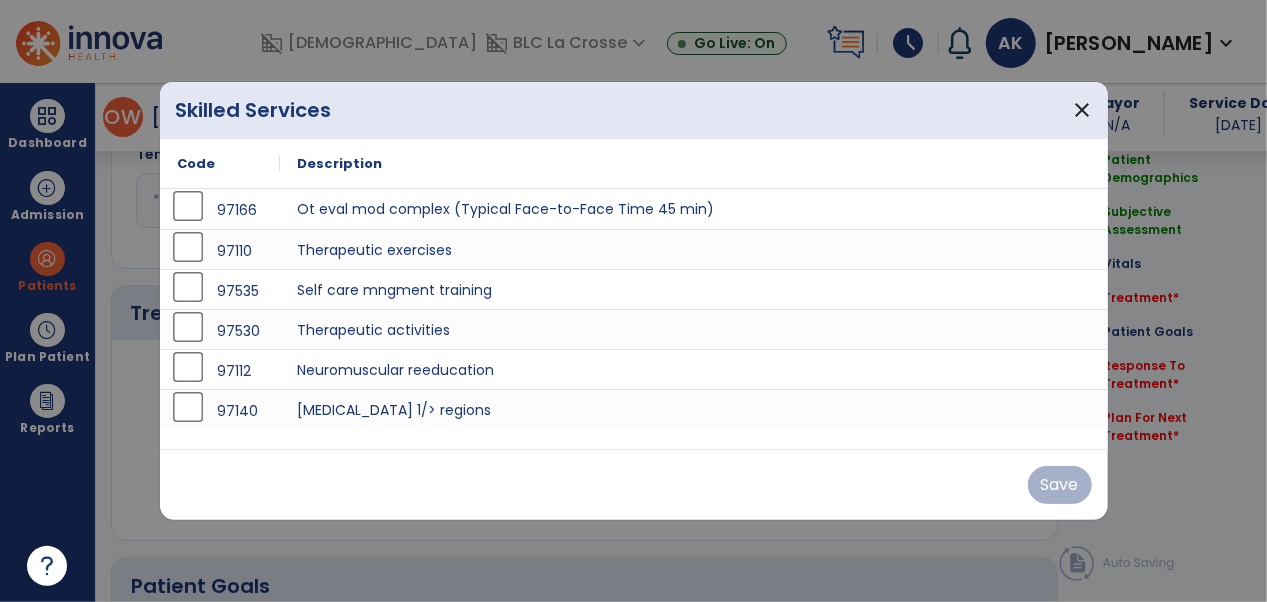 scroll, scrollTop: 1074, scrollLeft: 0, axis: vertical 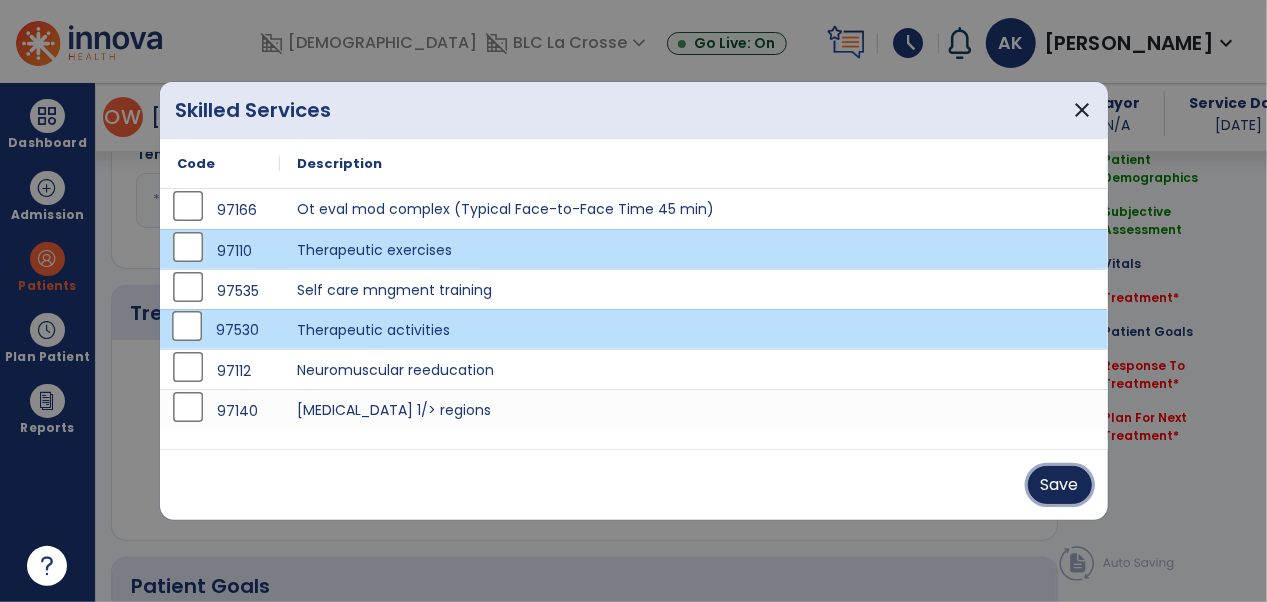 click on "Save" at bounding box center [1060, 485] 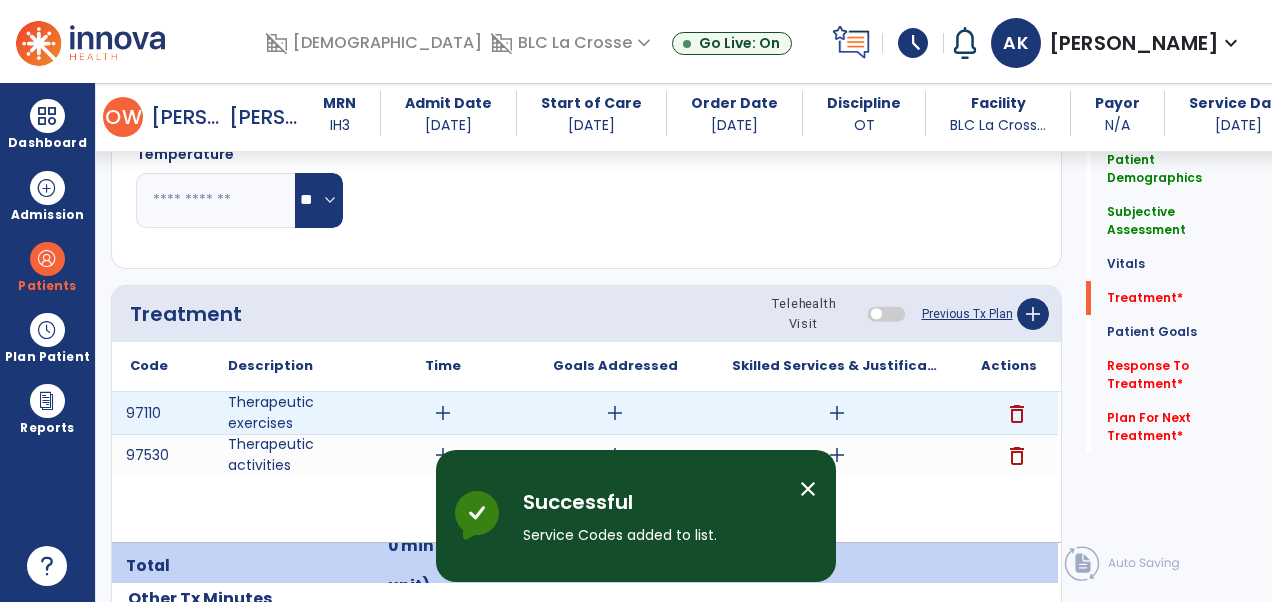 click on "add" at bounding box center (837, 413) 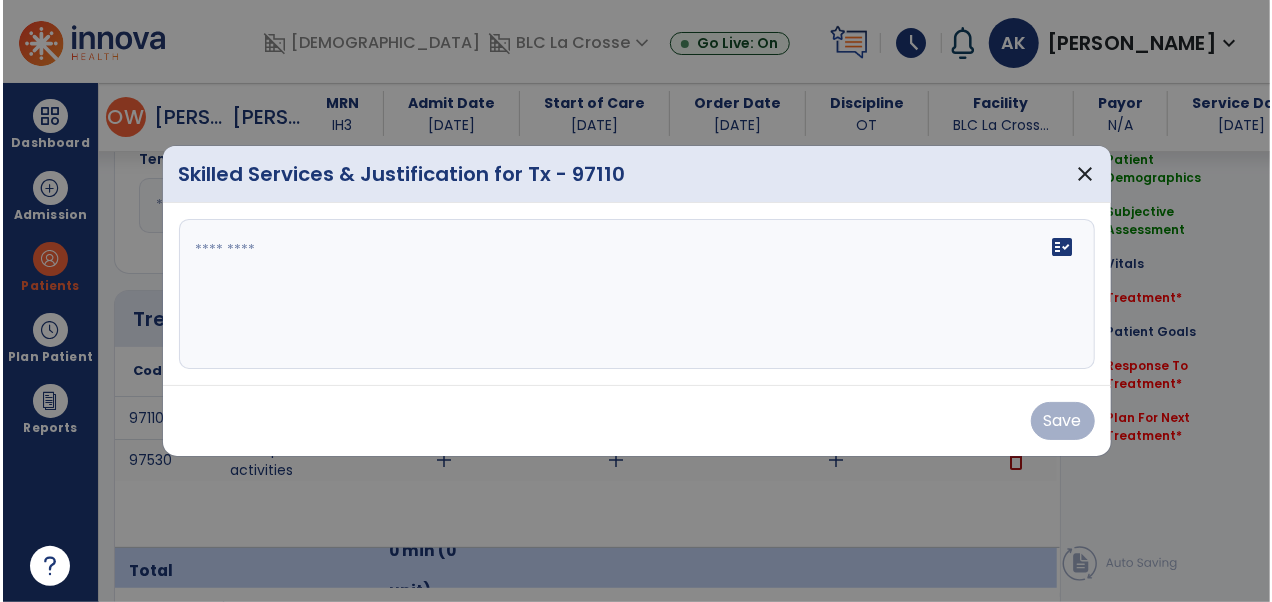 scroll, scrollTop: 1074, scrollLeft: 0, axis: vertical 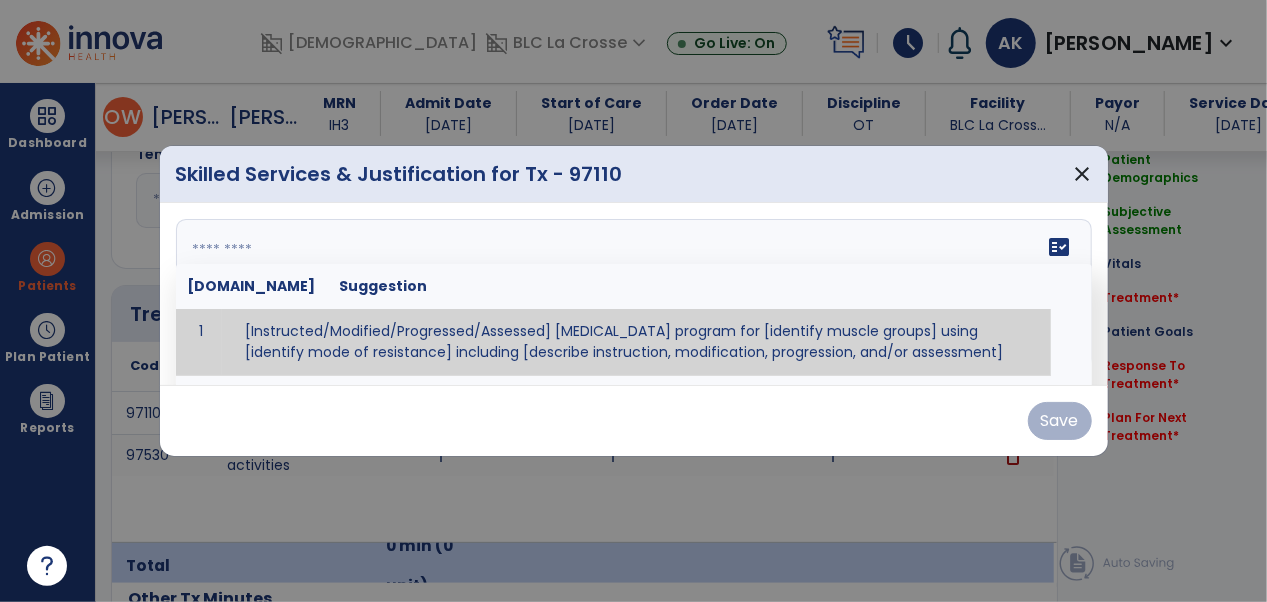 click on "fact_check  [DOMAIN_NAME] Suggestion 1 [Instructed/Modified/Progressed/Assessed] [MEDICAL_DATA] program for [identify muscle groups] using [identify mode of resistance] including [describe instruction, modification, progression, and/or assessment] 2 [Instructed/Modified/Progressed/Assessed] aerobic exercise program using [identify equipment/mode] including [describe instruction, modification,progression, and/or assessment] 3 [Instructed/Modified/Progressed/Assessed] [PROM/A/AROM/AROM] program for [identify joint movements] using [contract-relax, over-pressure, inhibitory techniques, other] 4 [Assessed/Tested] aerobic capacity with administration of [aerobic capacity test]" at bounding box center (634, 294) 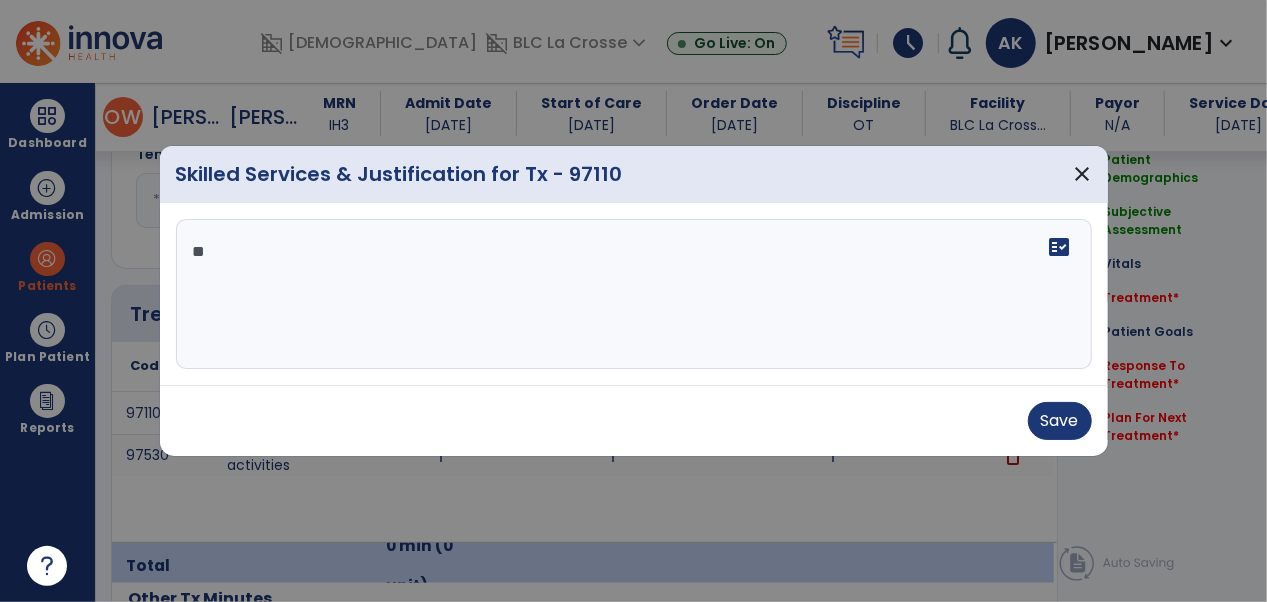 type on "*" 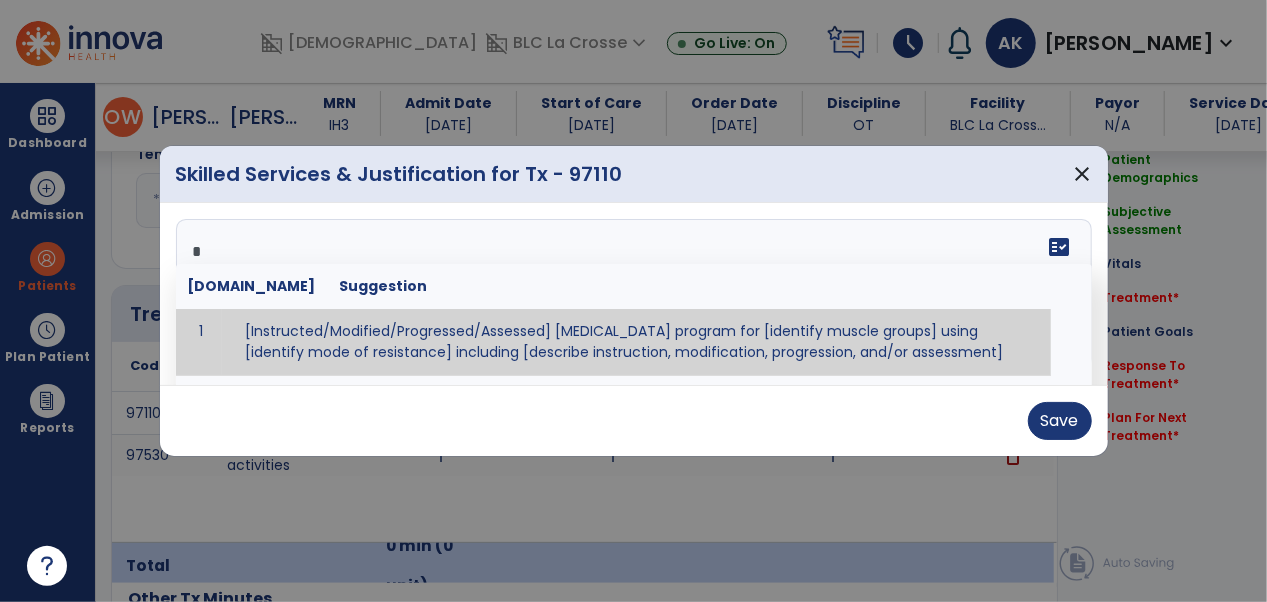 type 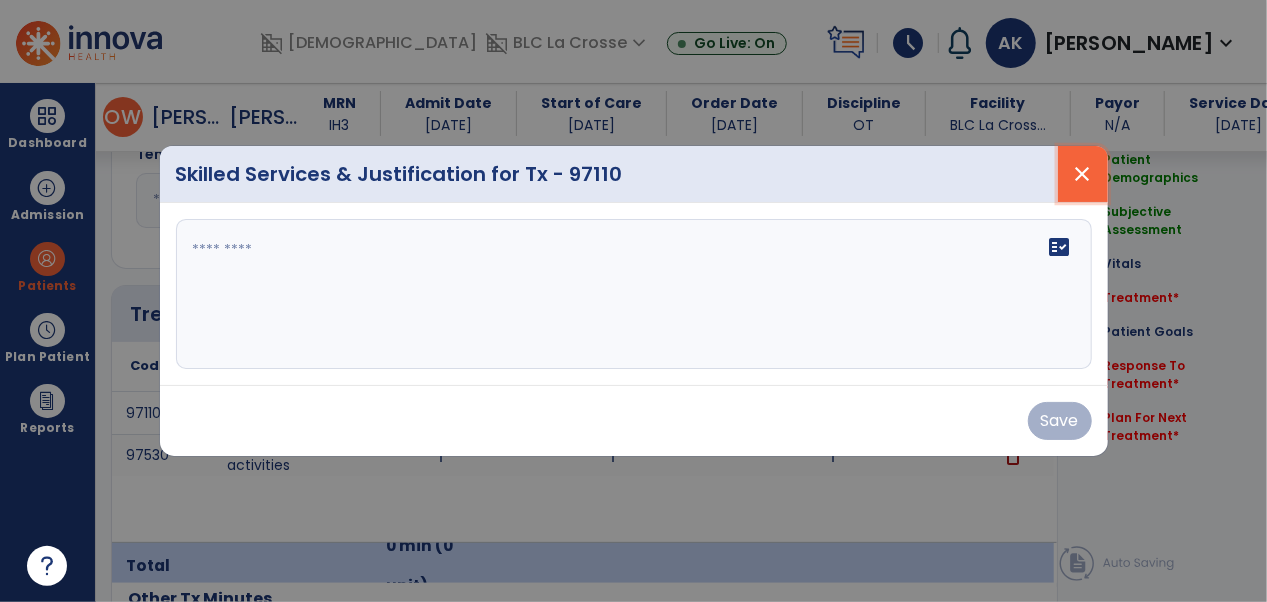 click on "close" at bounding box center (1083, 174) 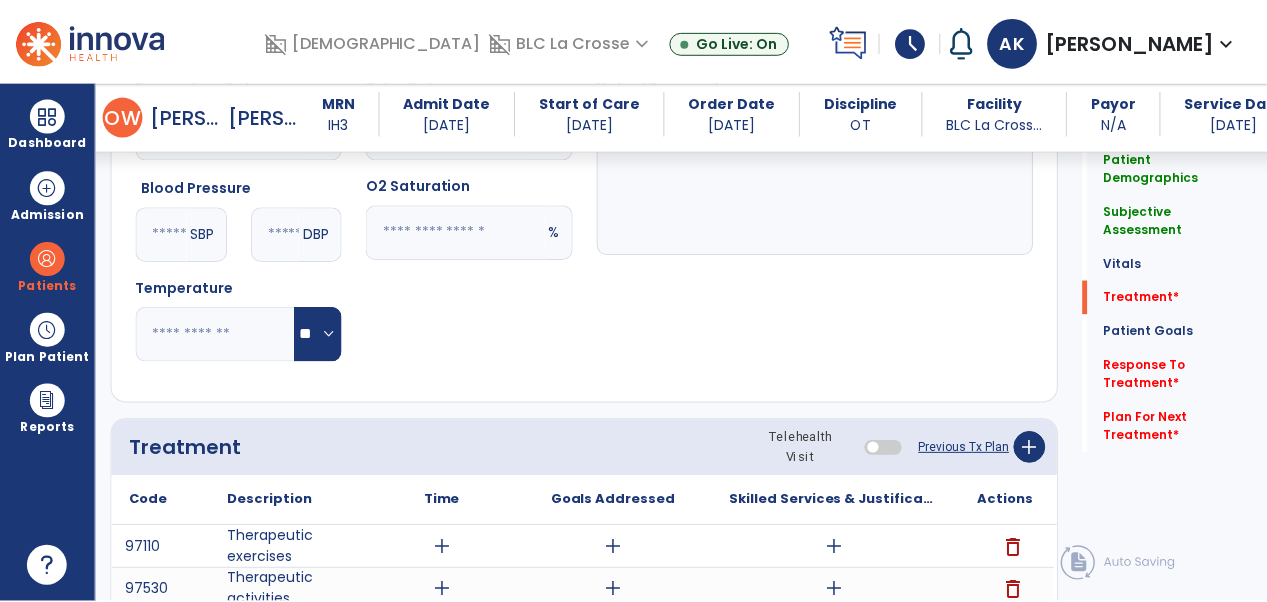 scroll, scrollTop: 1172, scrollLeft: 0, axis: vertical 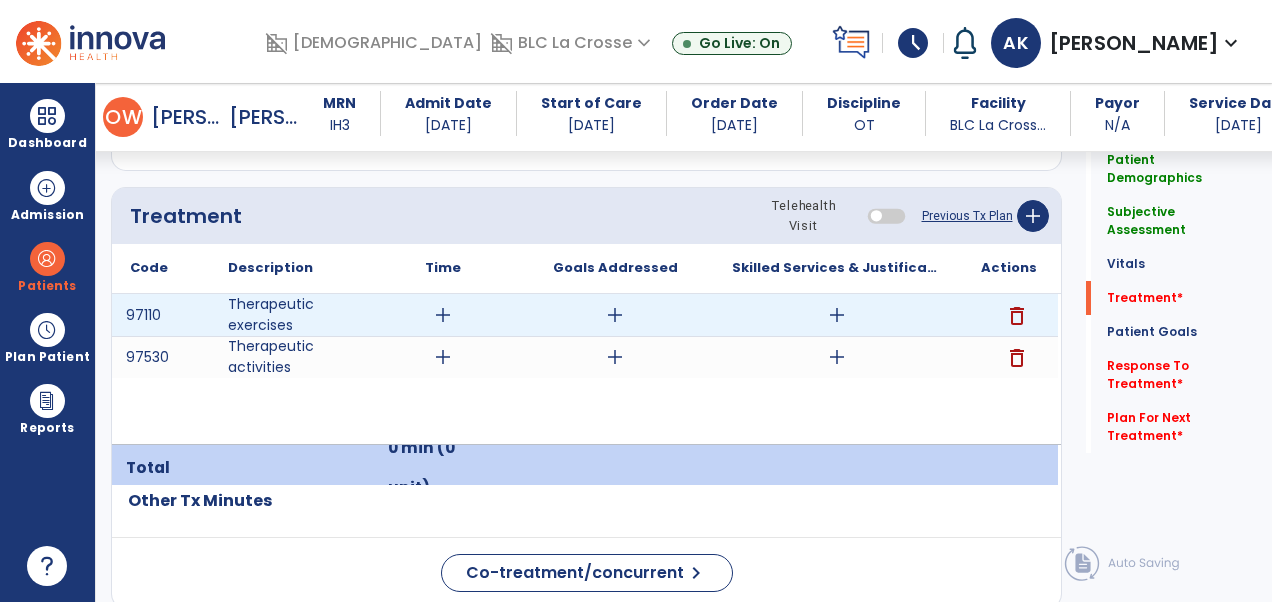 click on "delete" at bounding box center [1017, 316] 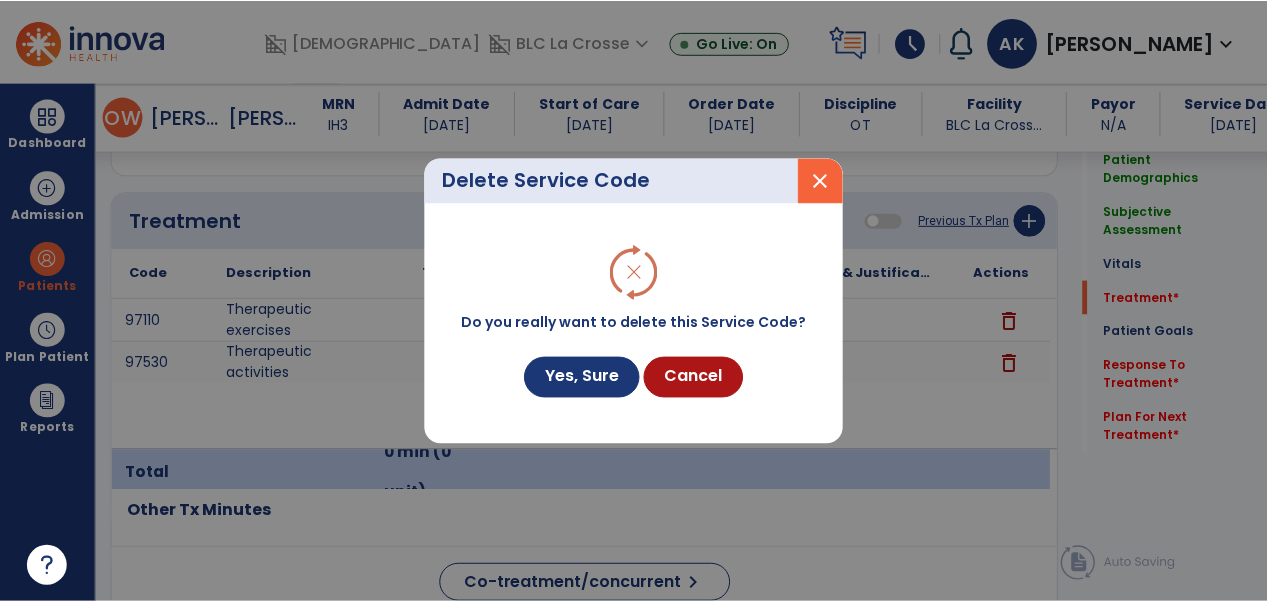 scroll, scrollTop: 1172, scrollLeft: 0, axis: vertical 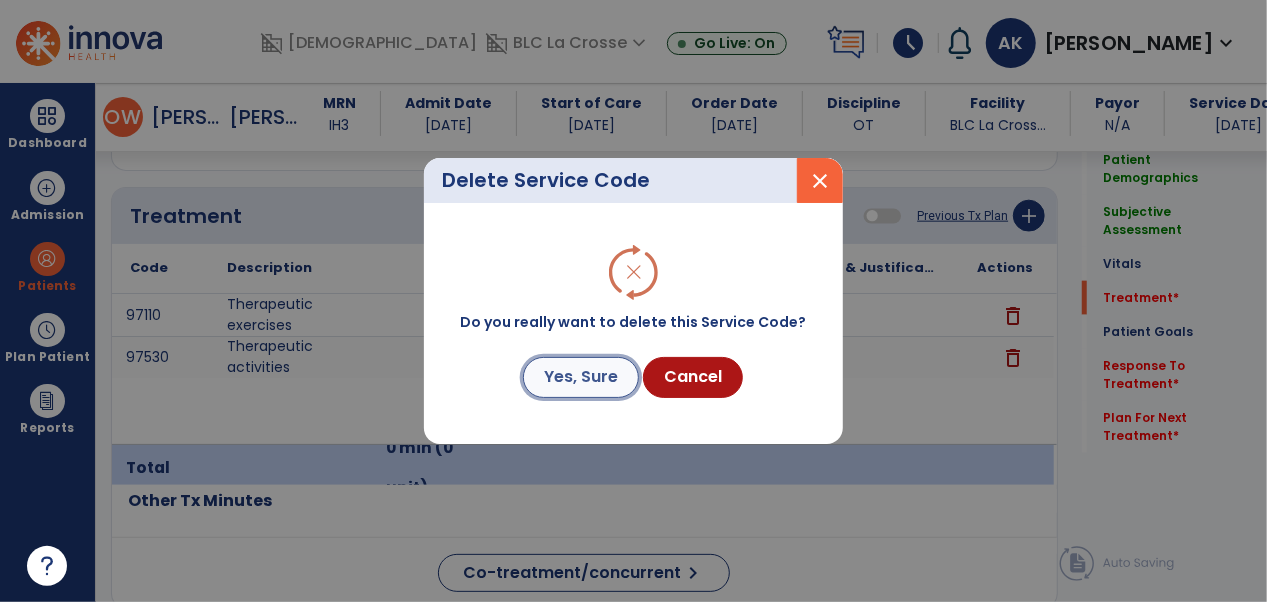 click on "Yes, Sure" at bounding box center [581, 377] 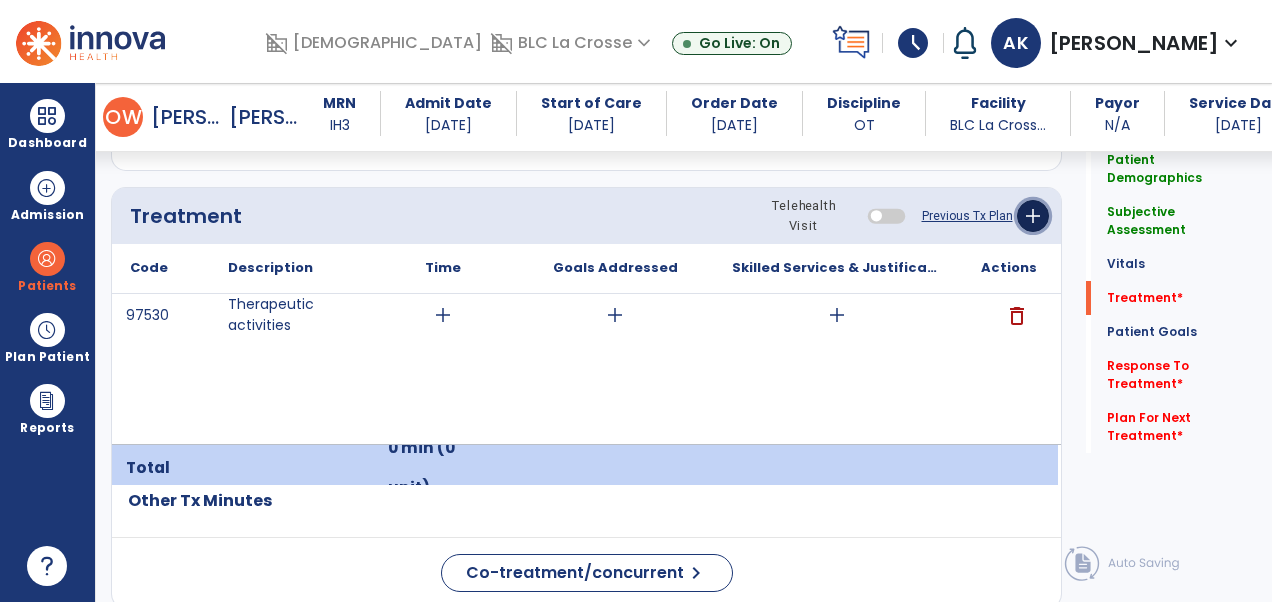 click on "add" 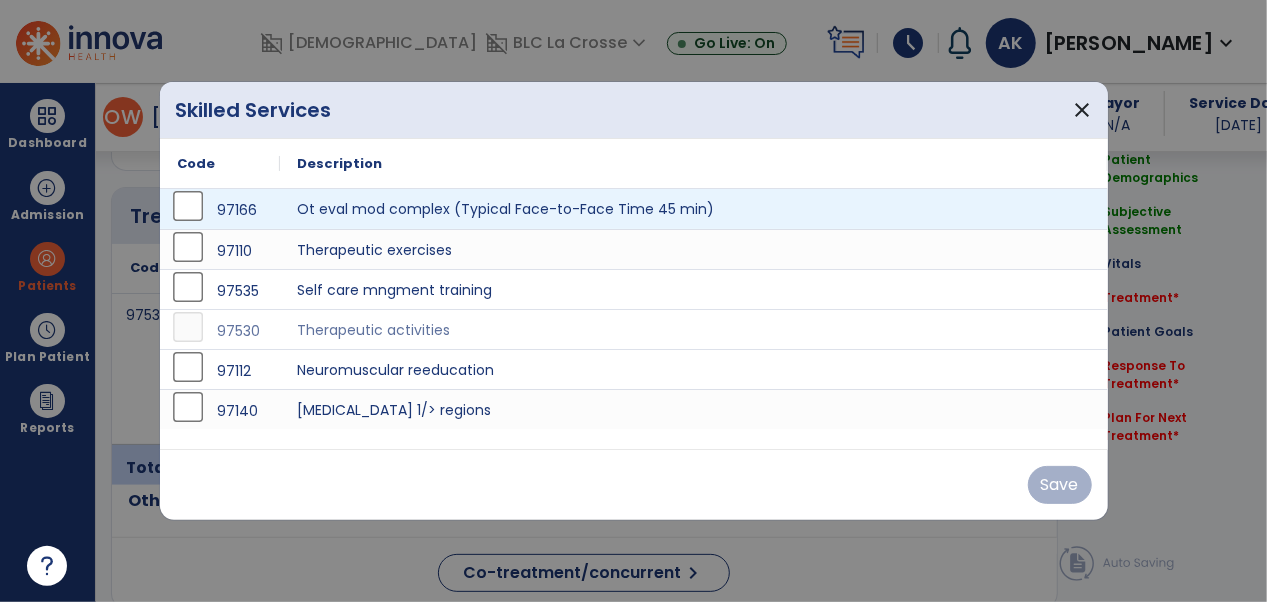 scroll, scrollTop: 1172, scrollLeft: 0, axis: vertical 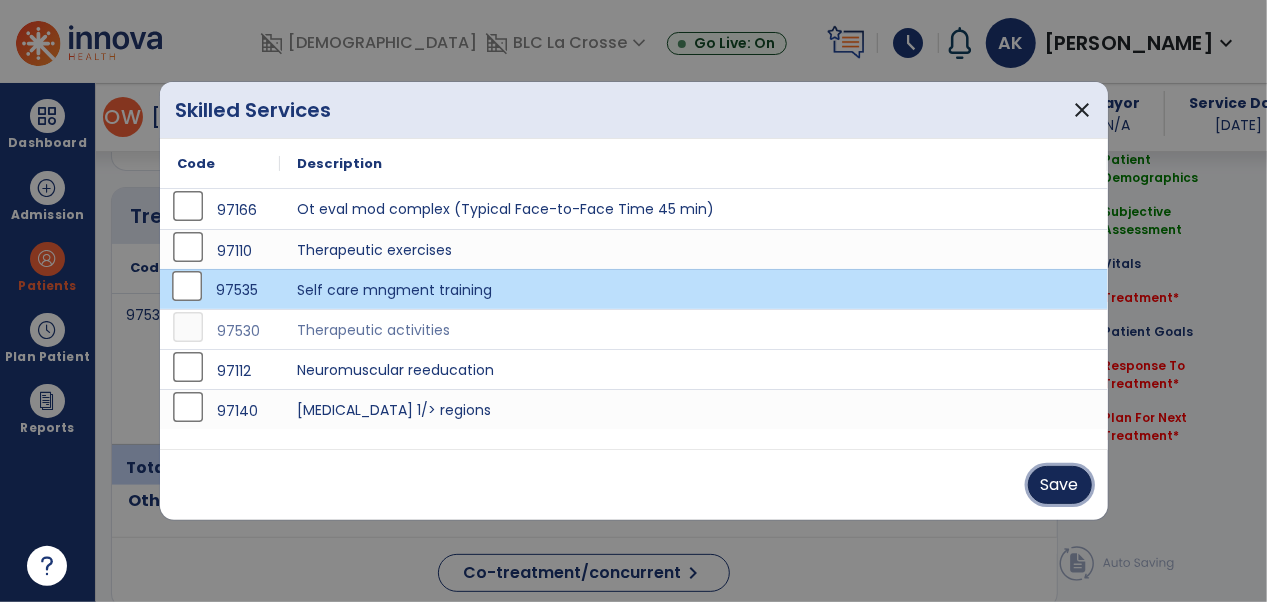 click on "Save" at bounding box center (1060, 485) 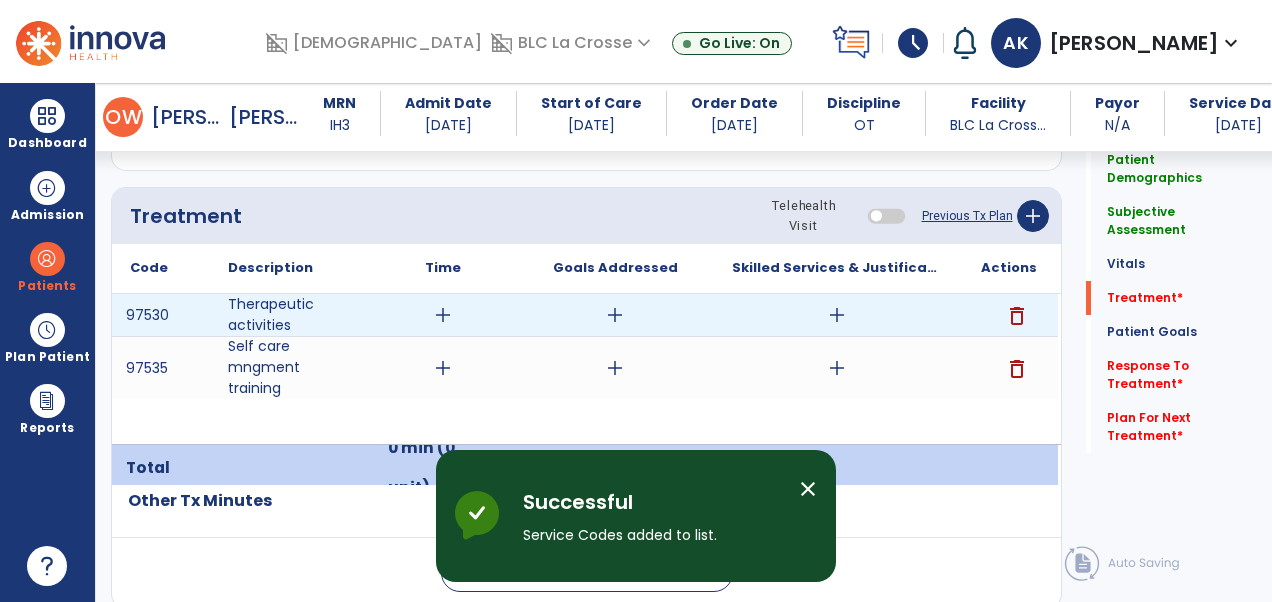 click on "add" at bounding box center (443, 315) 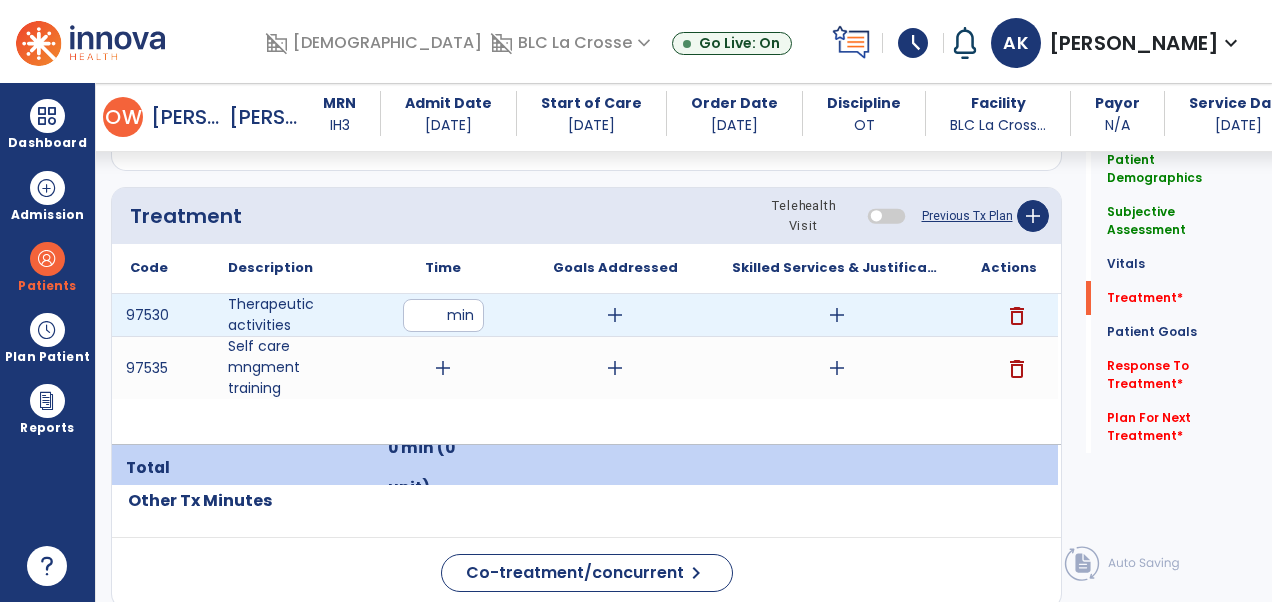 type on "**" 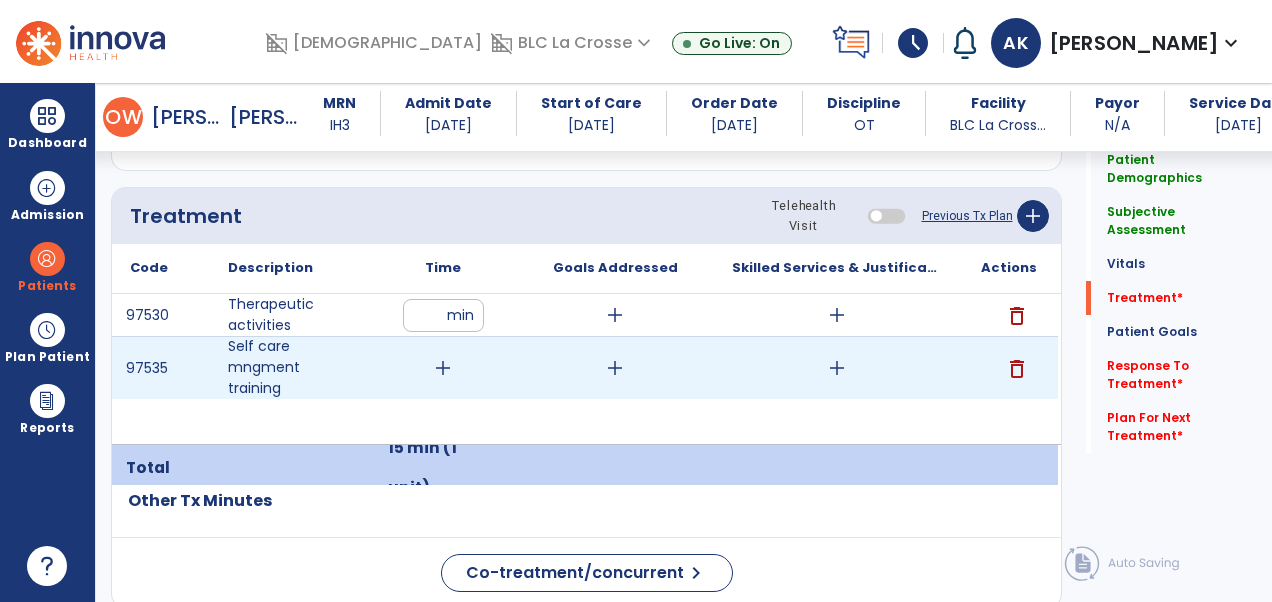 click on "add" at bounding box center [443, 368] 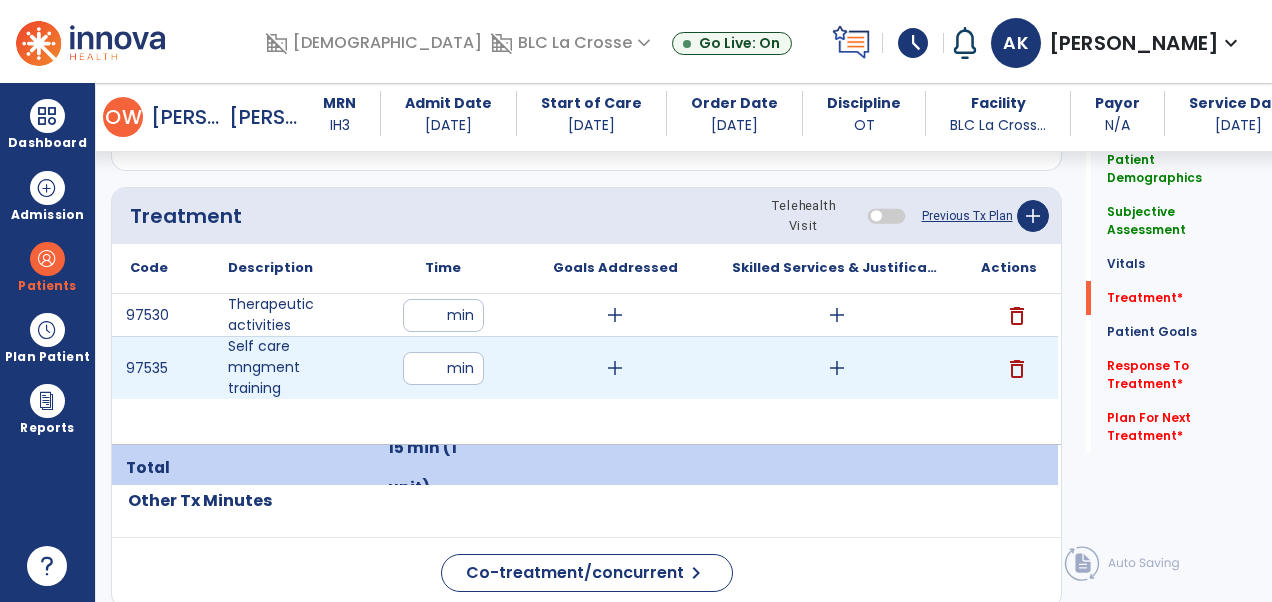 type on "**" 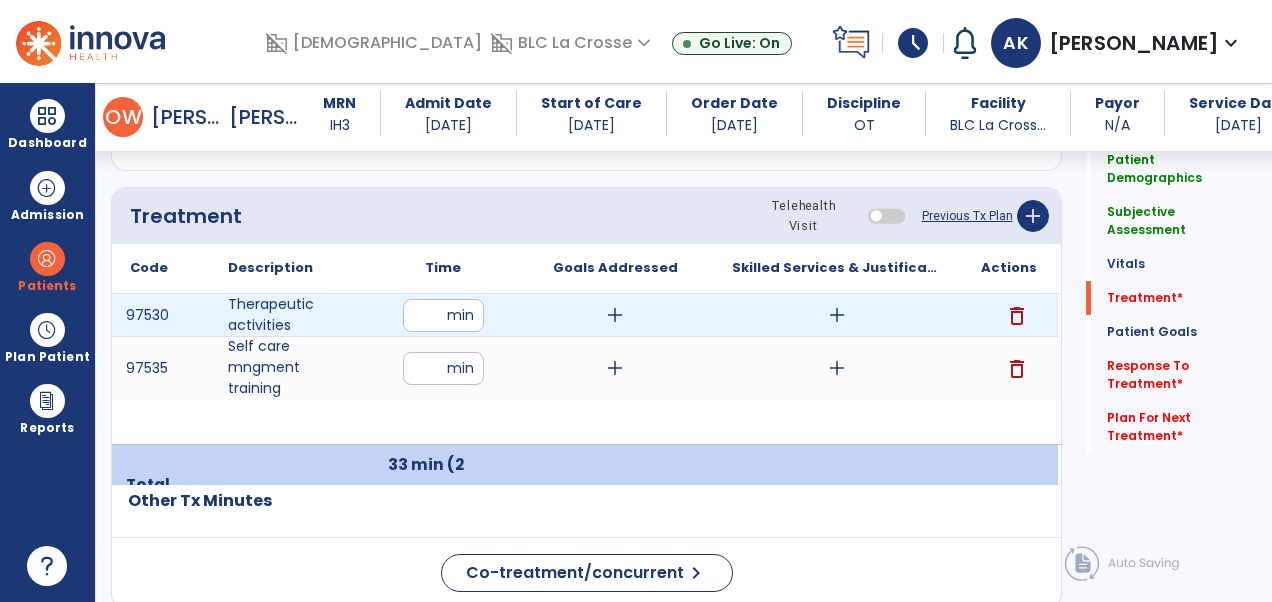 click on "add" at bounding box center (837, 315) 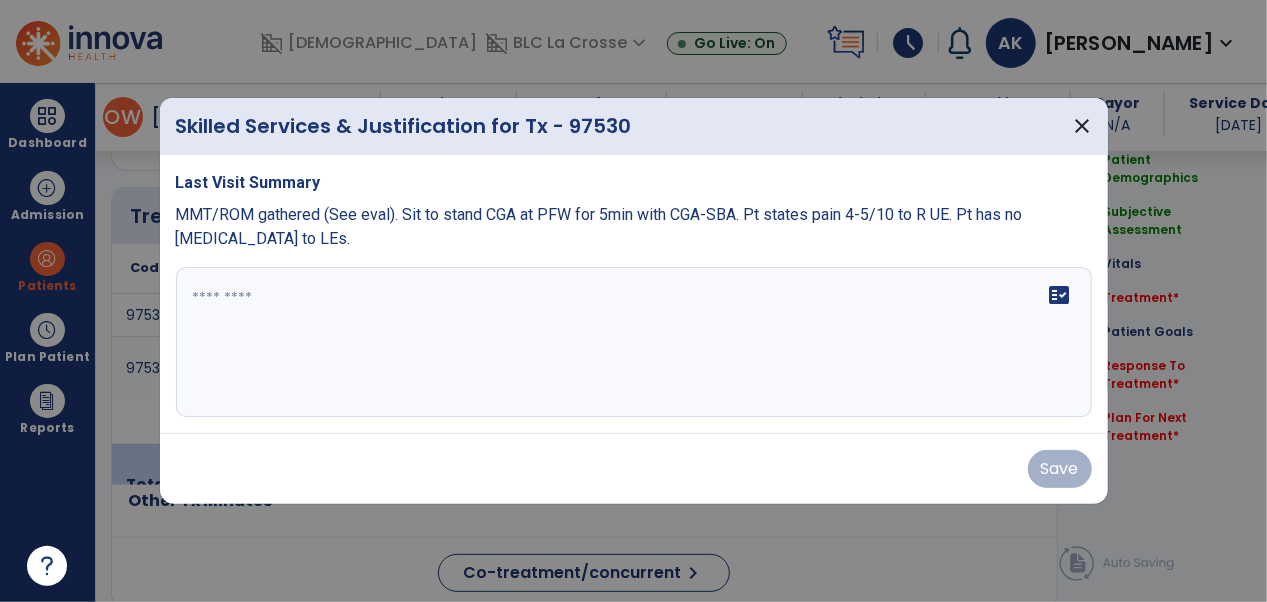 scroll, scrollTop: 1172, scrollLeft: 0, axis: vertical 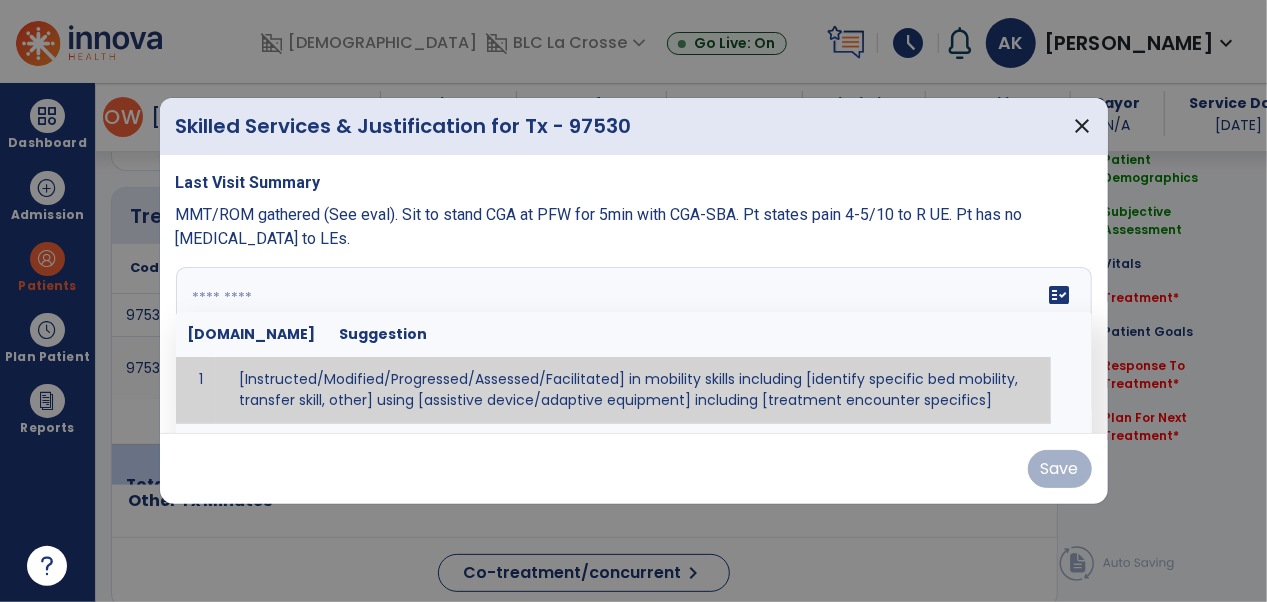 click on "fact_check  [DOMAIN_NAME] Suggestion 1 [Instructed/Modified/Progressed/Assessed/Facilitated] in mobility skills including [identify specific bed mobility, transfer skill, other] using [assistive device/adaptive equipment] including [treatment encounter specifics]" at bounding box center (634, 342) 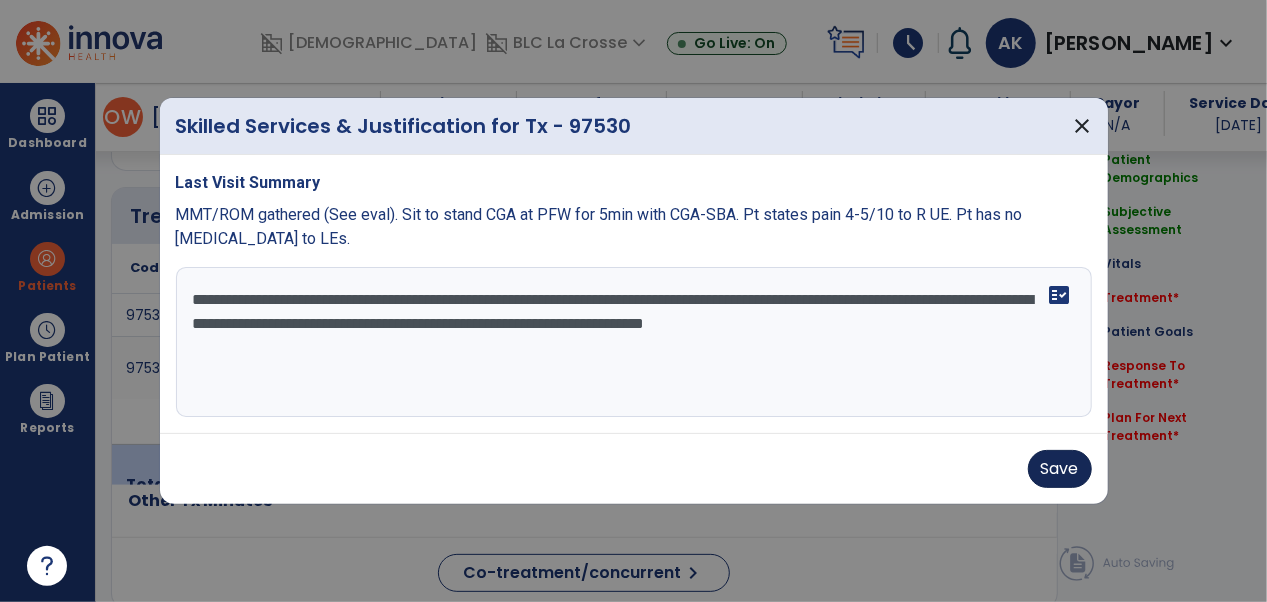 type on "**********" 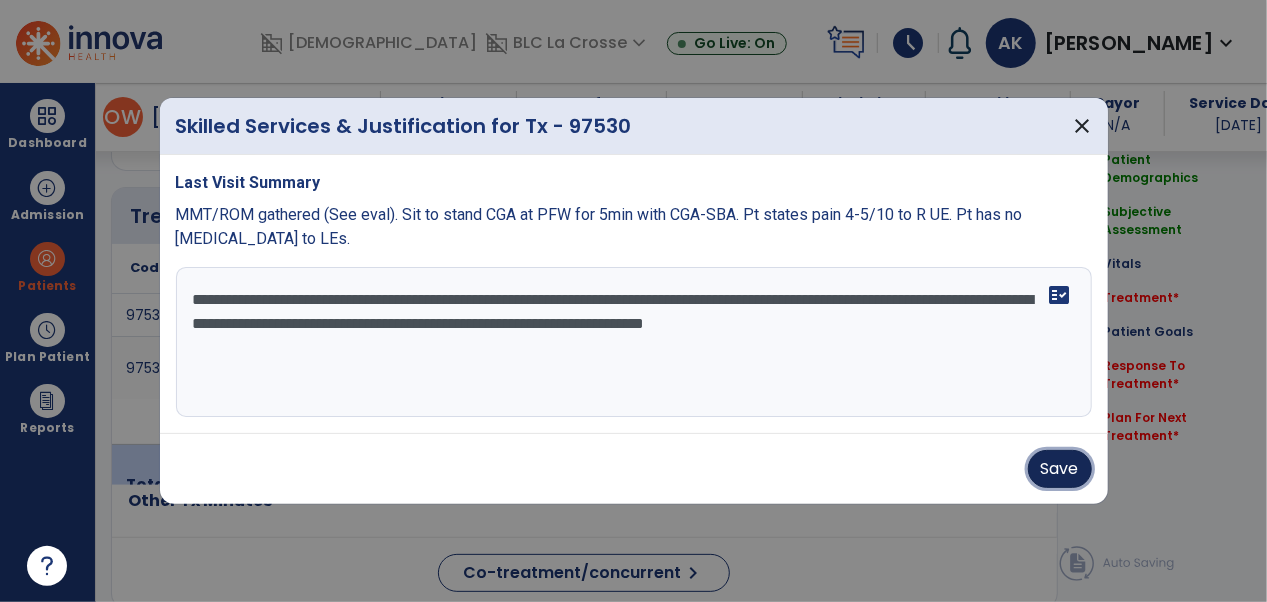 click on "Save" at bounding box center [1060, 469] 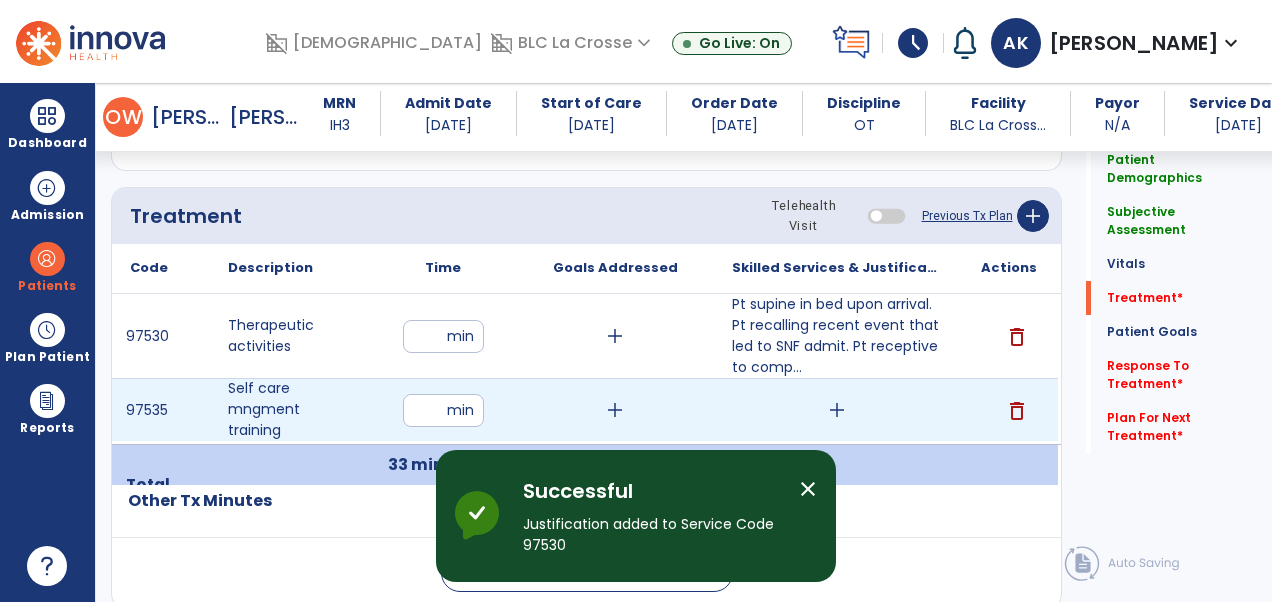 click on "add" at bounding box center (837, 410) 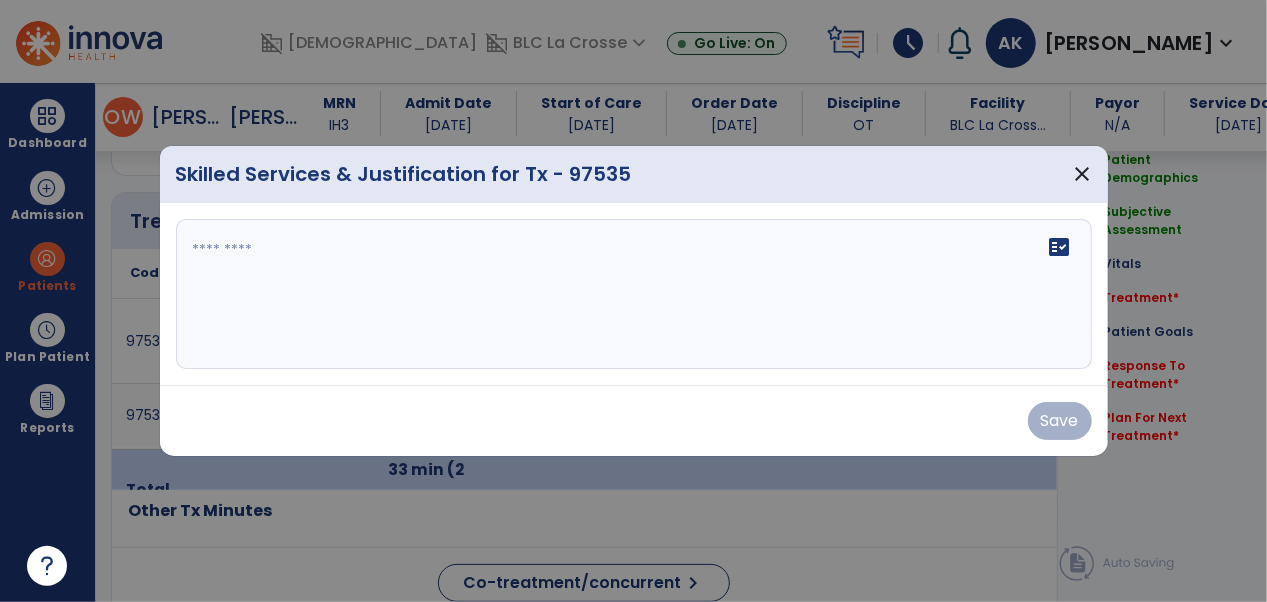 scroll, scrollTop: 1172, scrollLeft: 0, axis: vertical 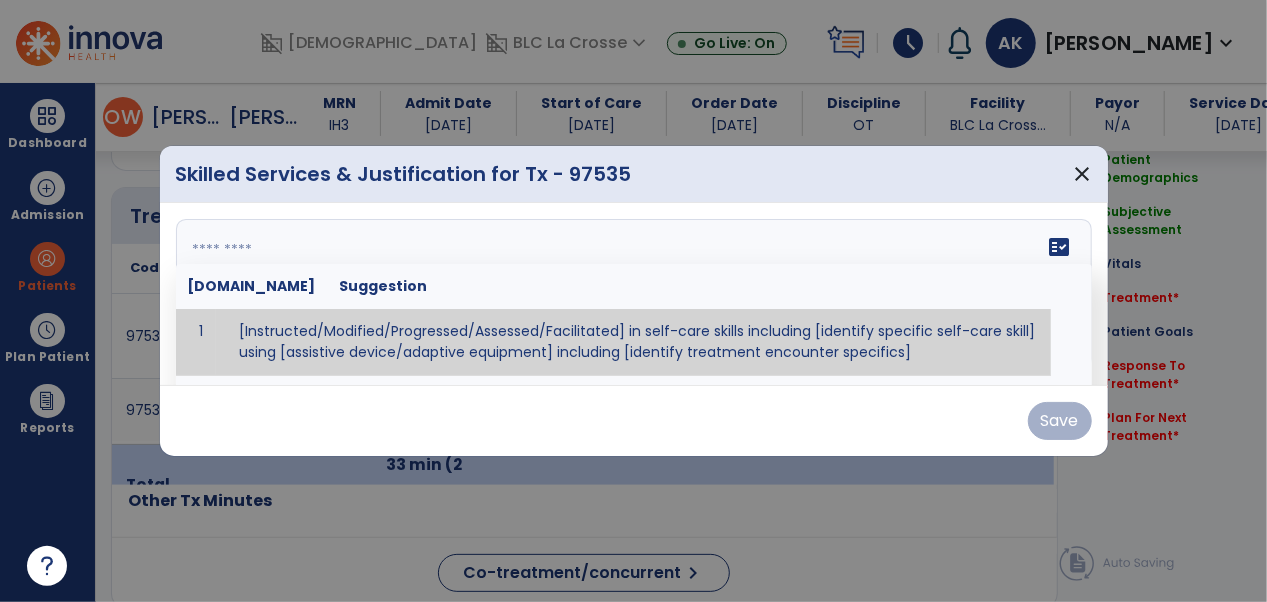 click on "fact_check  [DOMAIN_NAME] Suggestion 1 [Instructed/Modified/Progressed/Assessed/Facilitated] in self-care skills including [identify specific self-care skill] using [assistive device/adaptive equipment] including [identify treatment encounter specifics]" at bounding box center (634, 294) 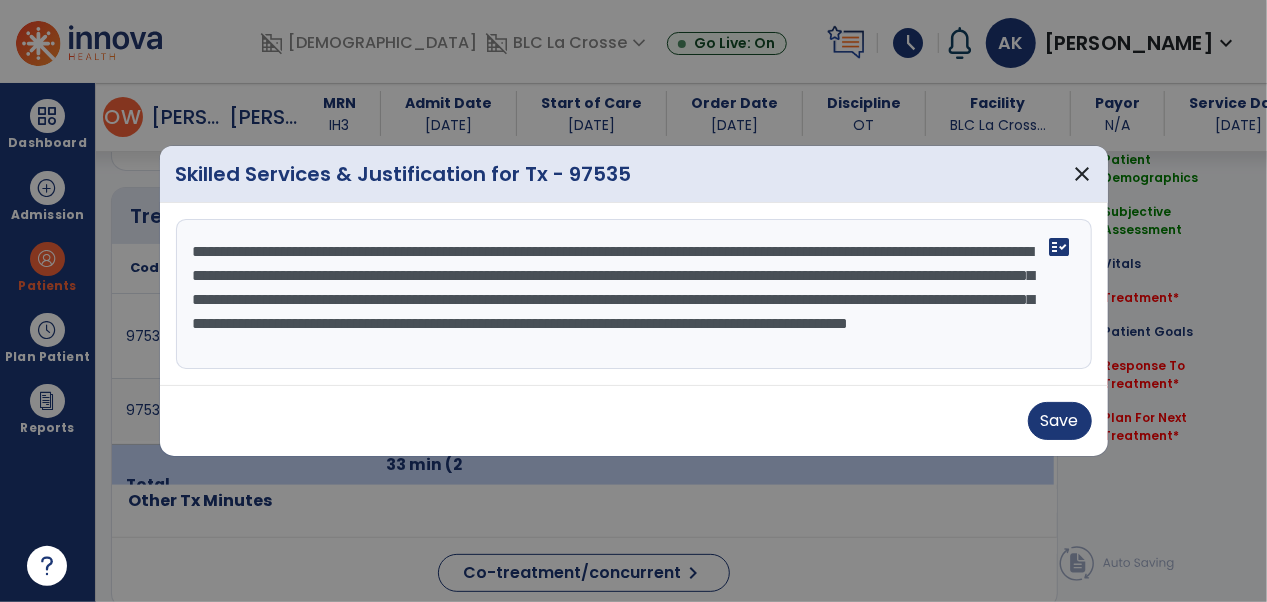 scroll, scrollTop: 14, scrollLeft: 0, axis: vertical 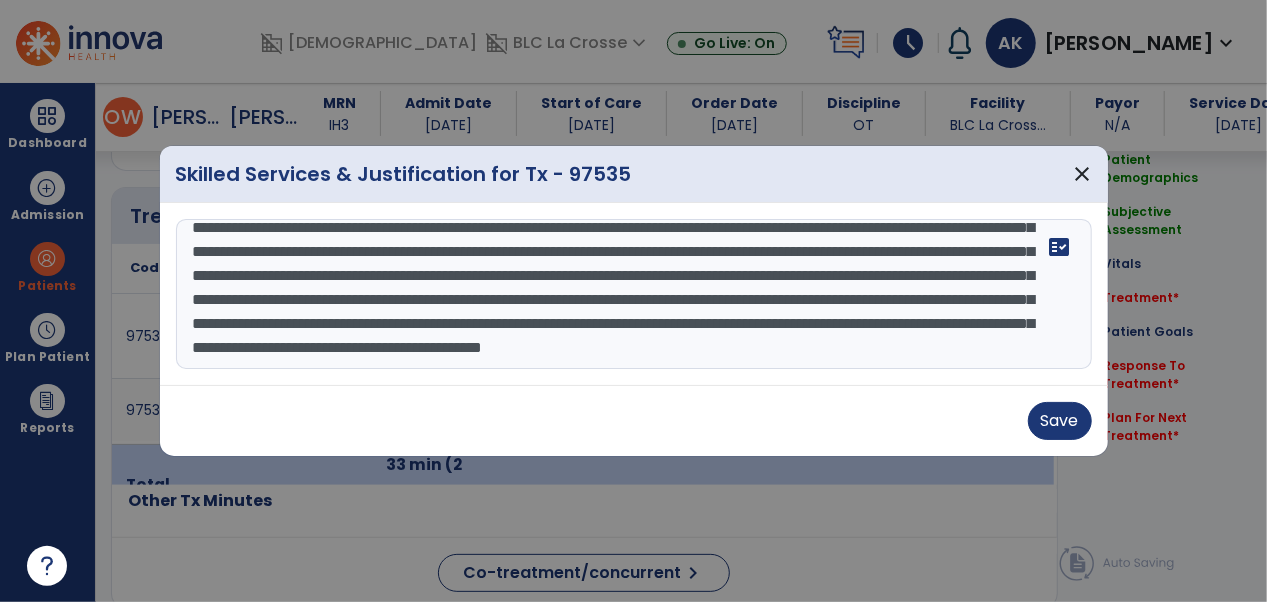 click at bounding box center [634, 294] 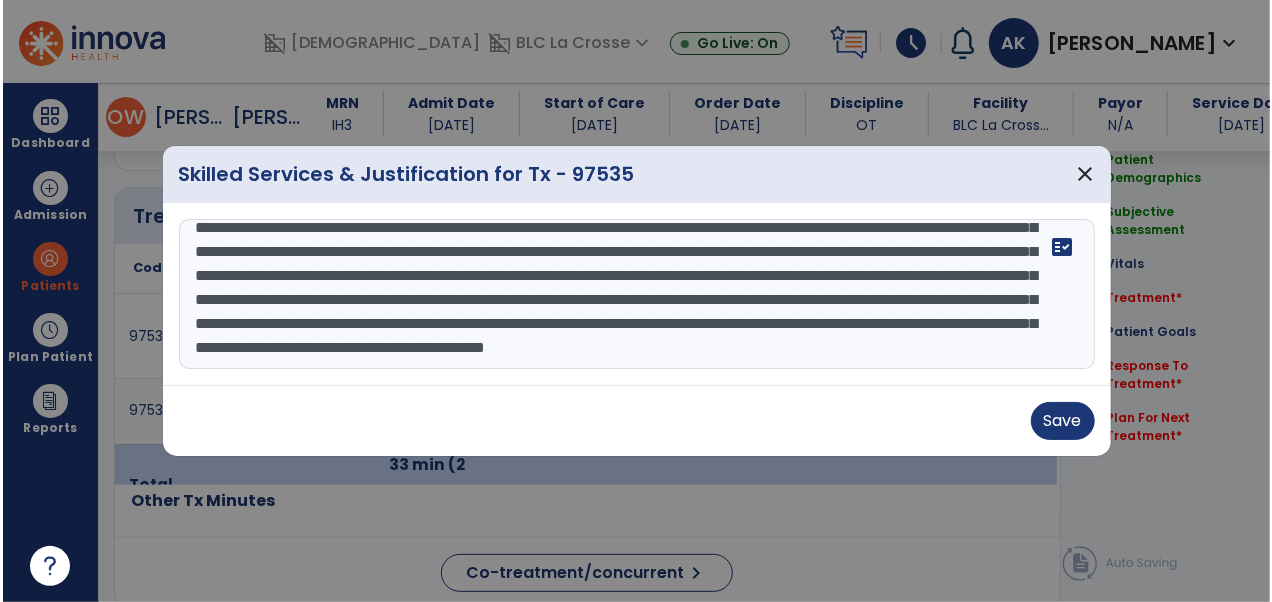 scroll, scrollTop: 1, scrollLeft: 0, axis: vertical 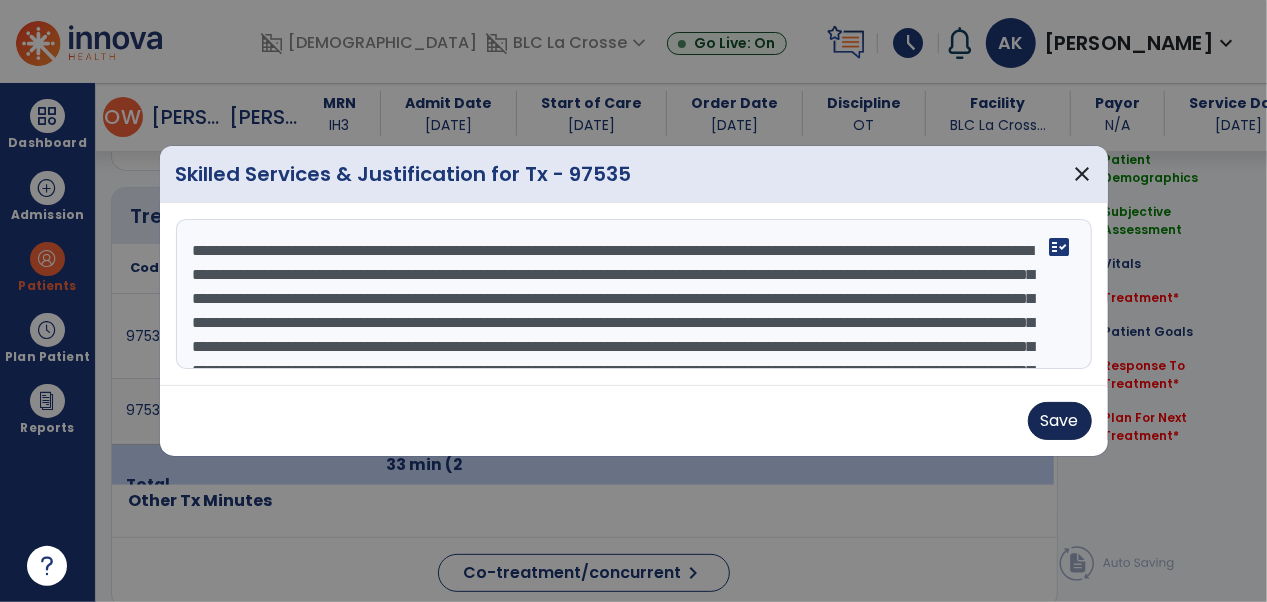 type on "**********" 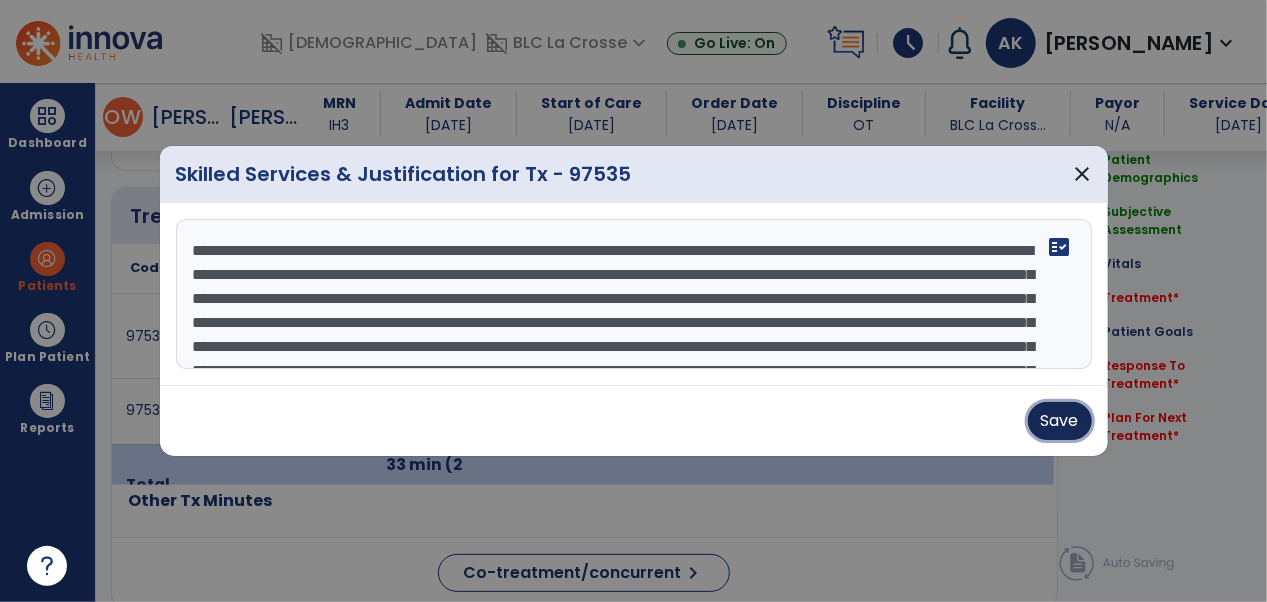 click on "Save" at bounding box center [1060, 421] 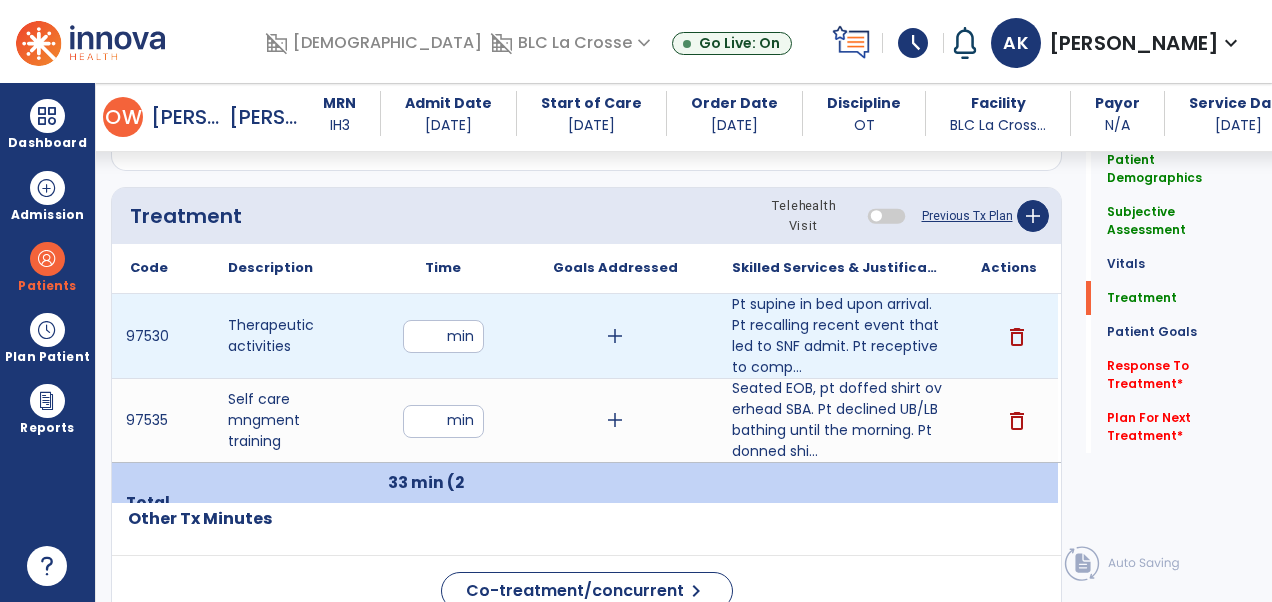 click on "**" at bounding box center (443, 336) 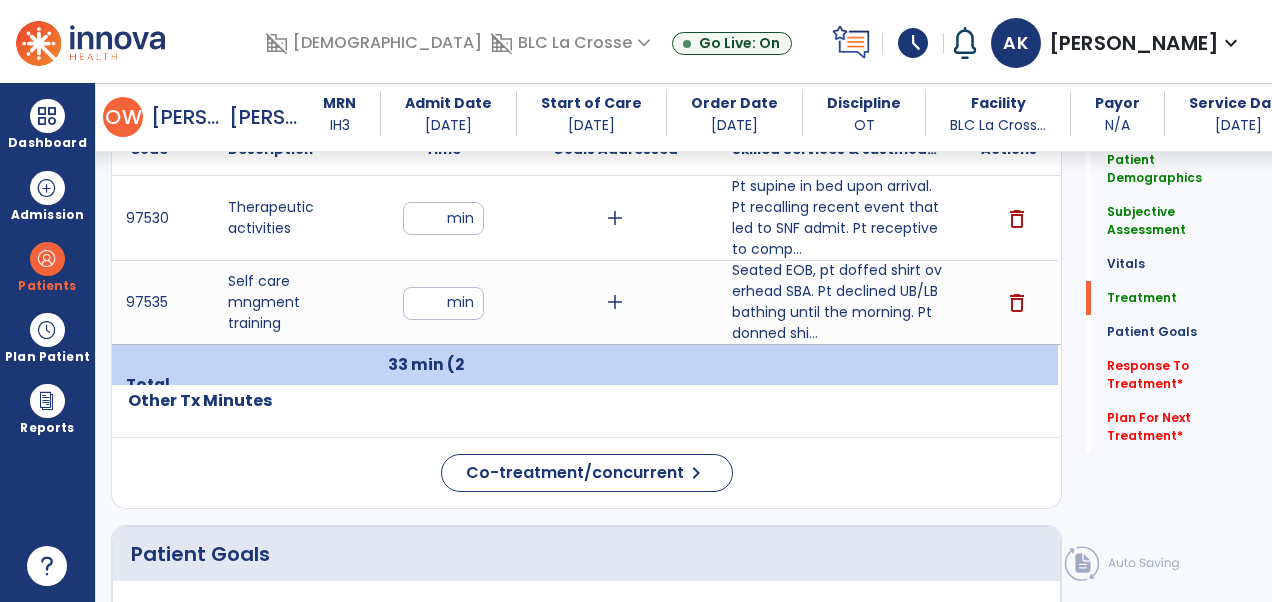 scroll, scrollTop: 1290, scrollLeft: 0, axis: vertical 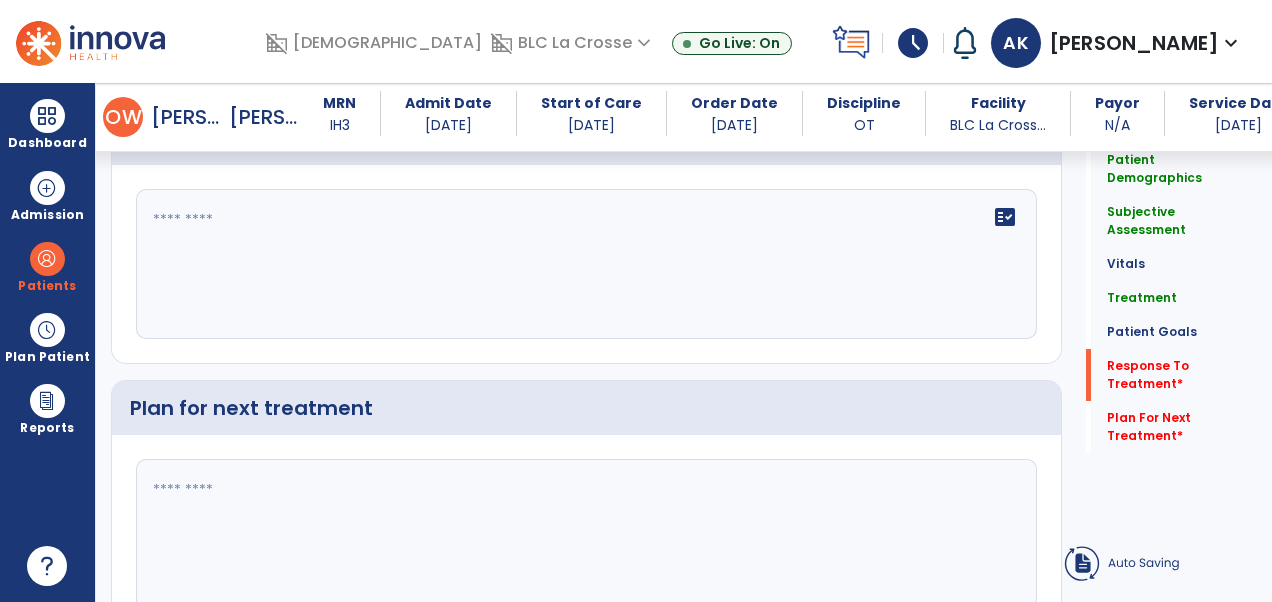 click on "Response to Treatment" 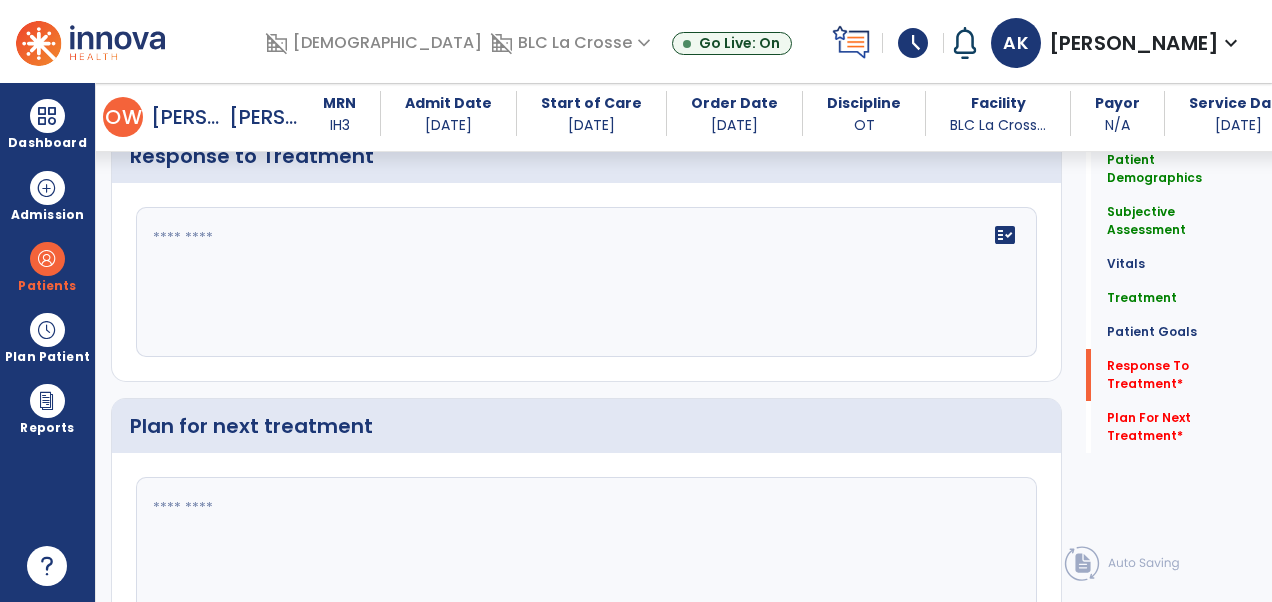click on "fact_check" 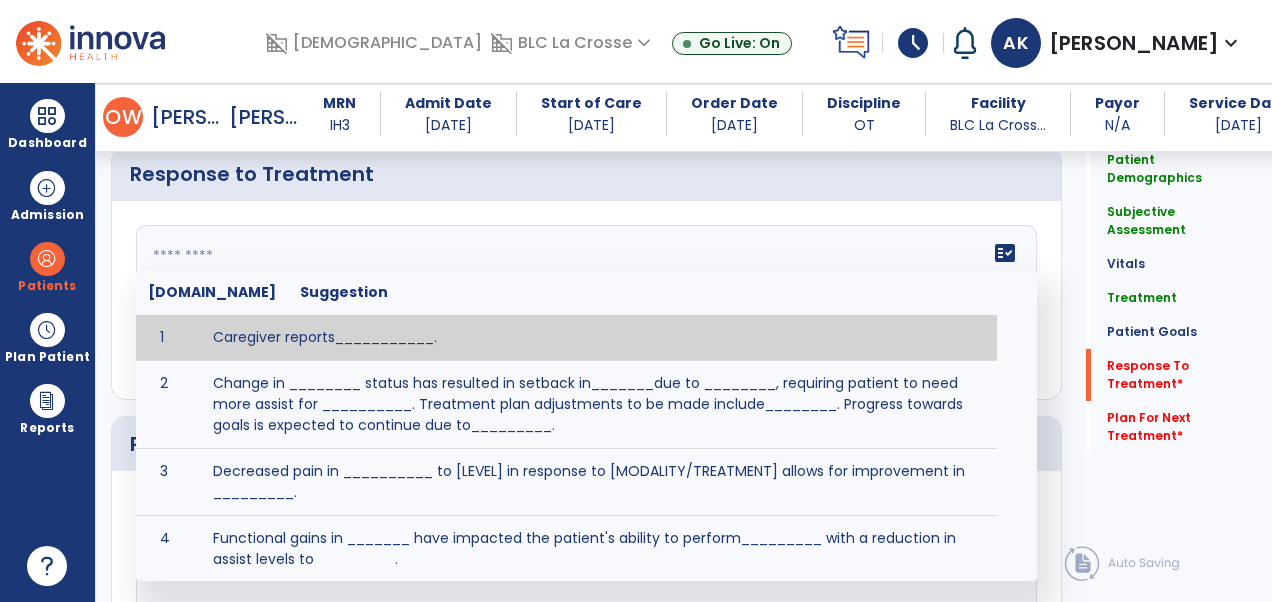 scroll, scrollTop: 2440, scrollLeft: 0, axis: vertical 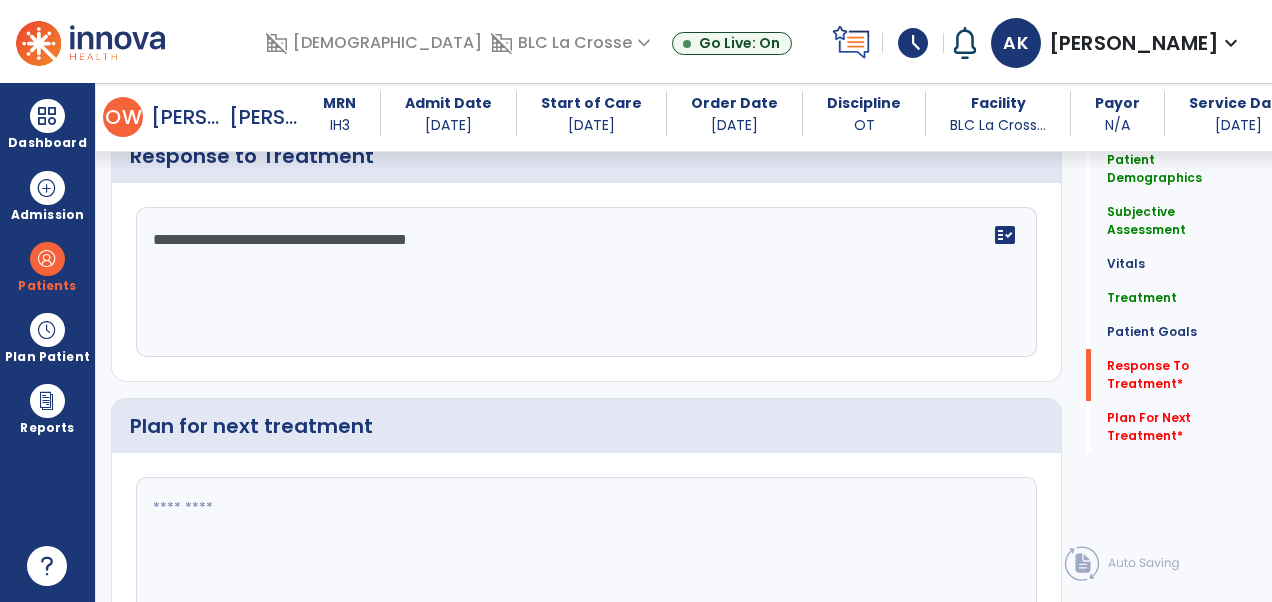 type on "**********" 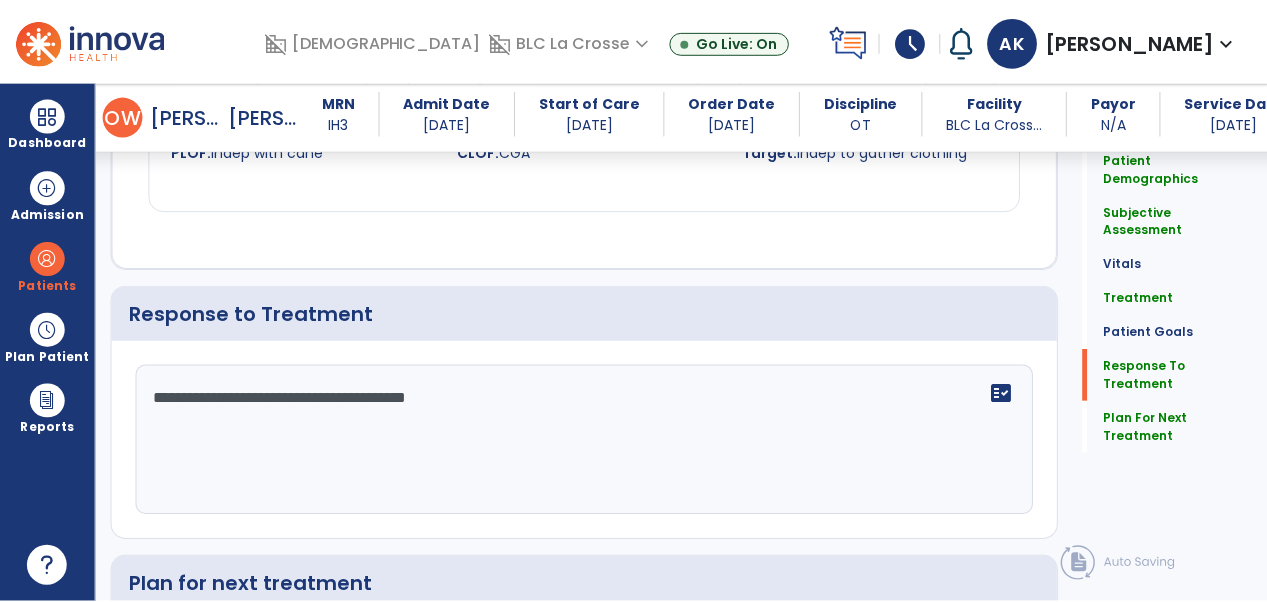 scroll, scrollTop: 2546, scrollLeft: 0, axis: vertical 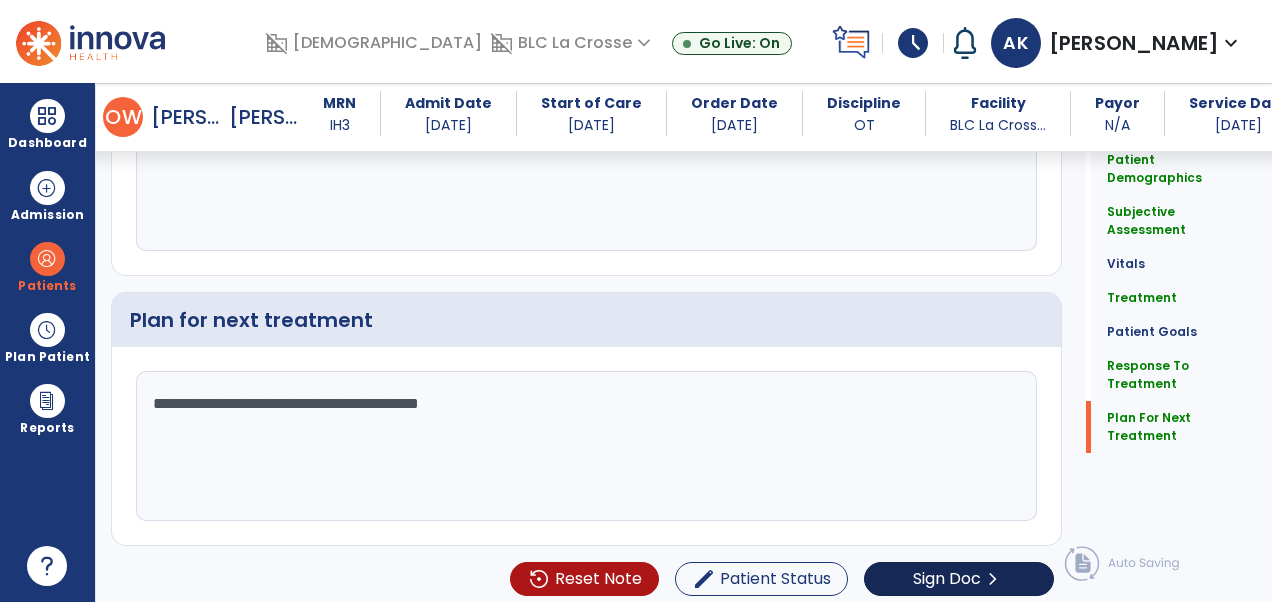 type on "**********" 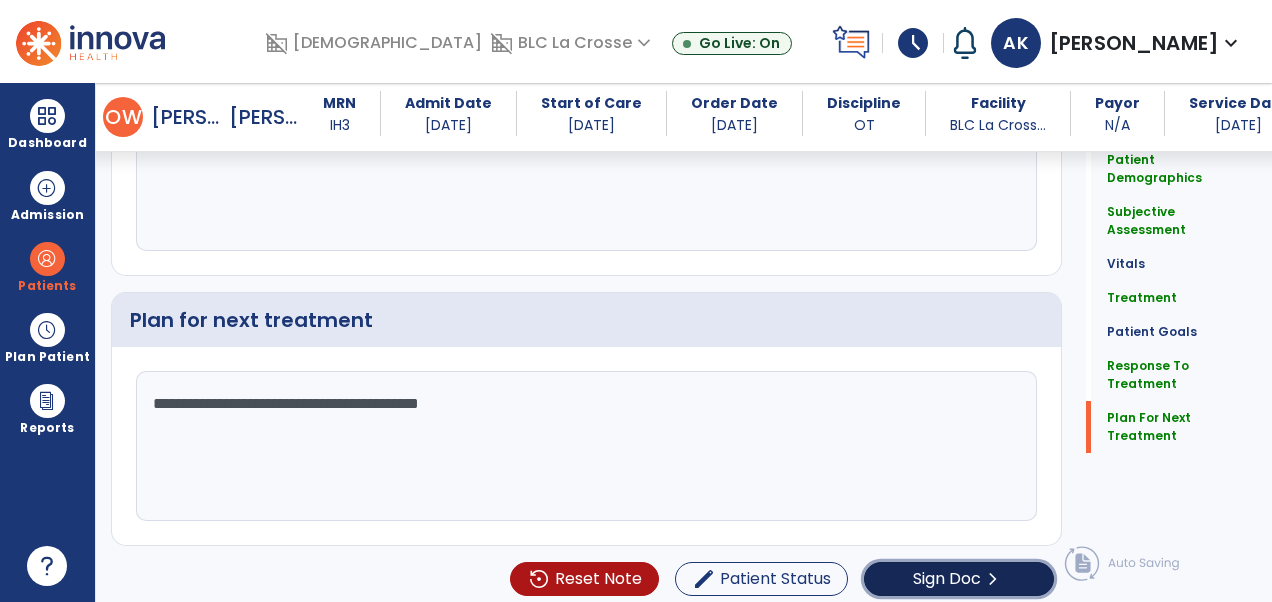 click on "Sign Doc" 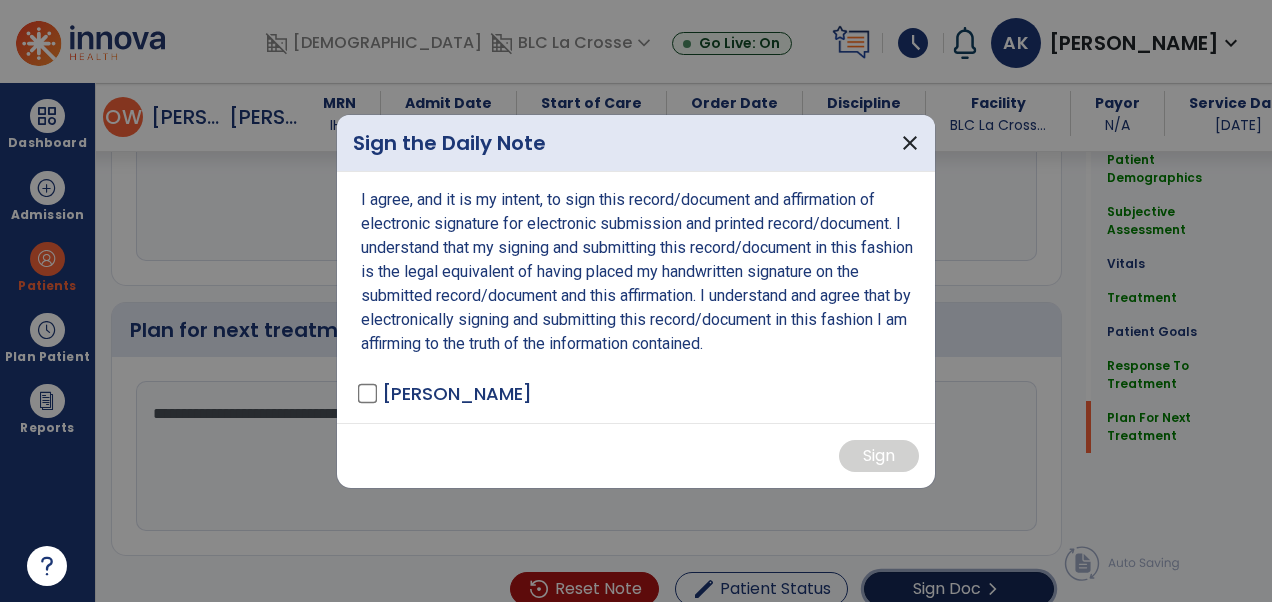 scroll, scrollTop: 2546, scrollLeft: 0, axis: vertical 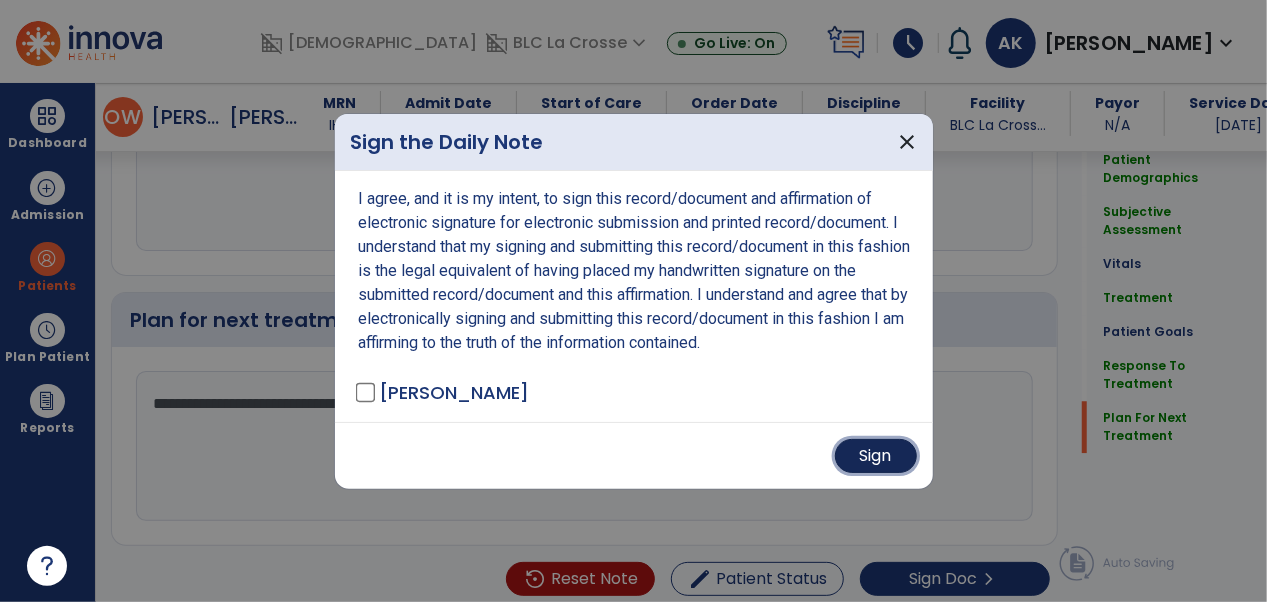 click on "Sign" at bounding box center (876, 456) 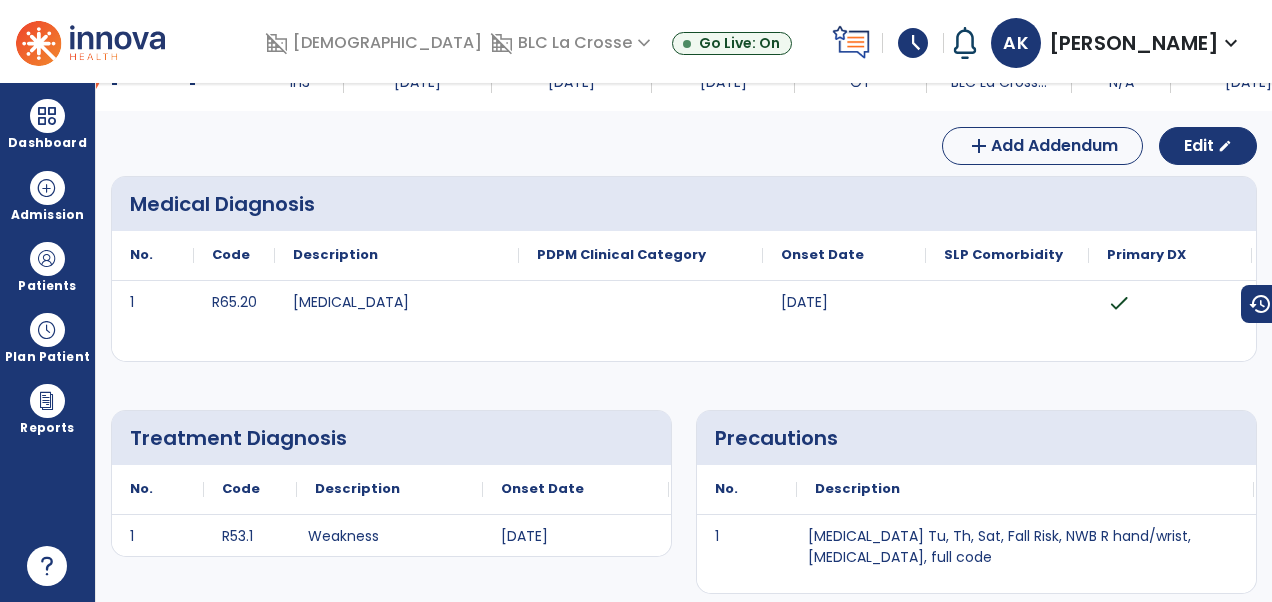 scroll, scrollTop: 0, scrollLeft: 0, axis: both 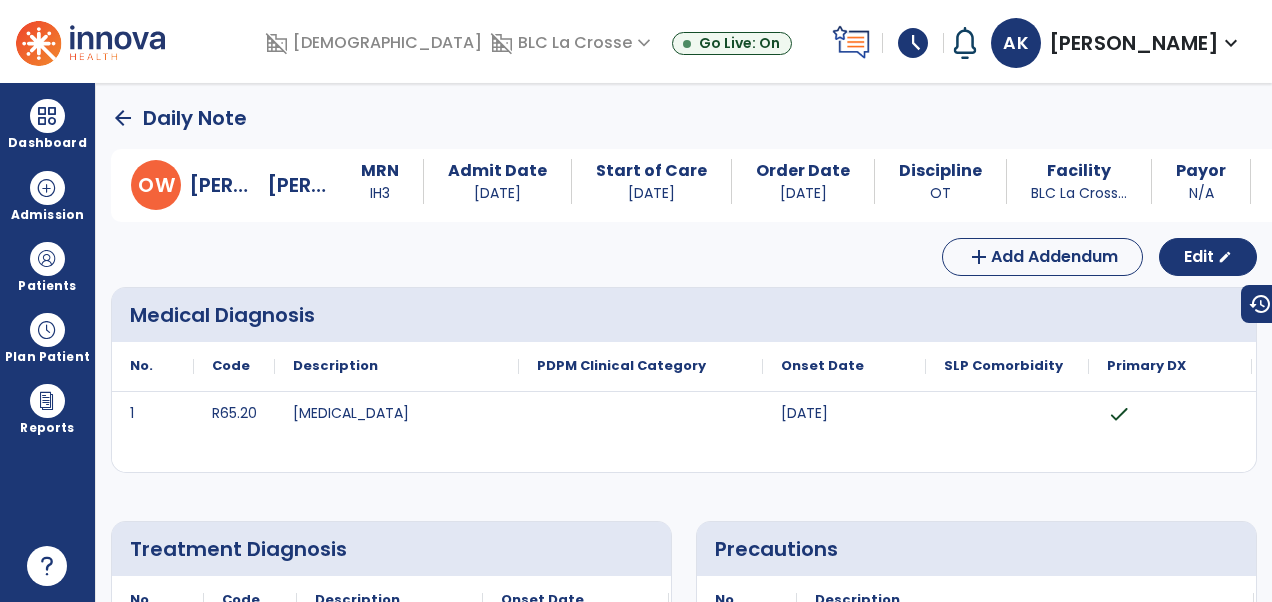 click on "arrow_back" 